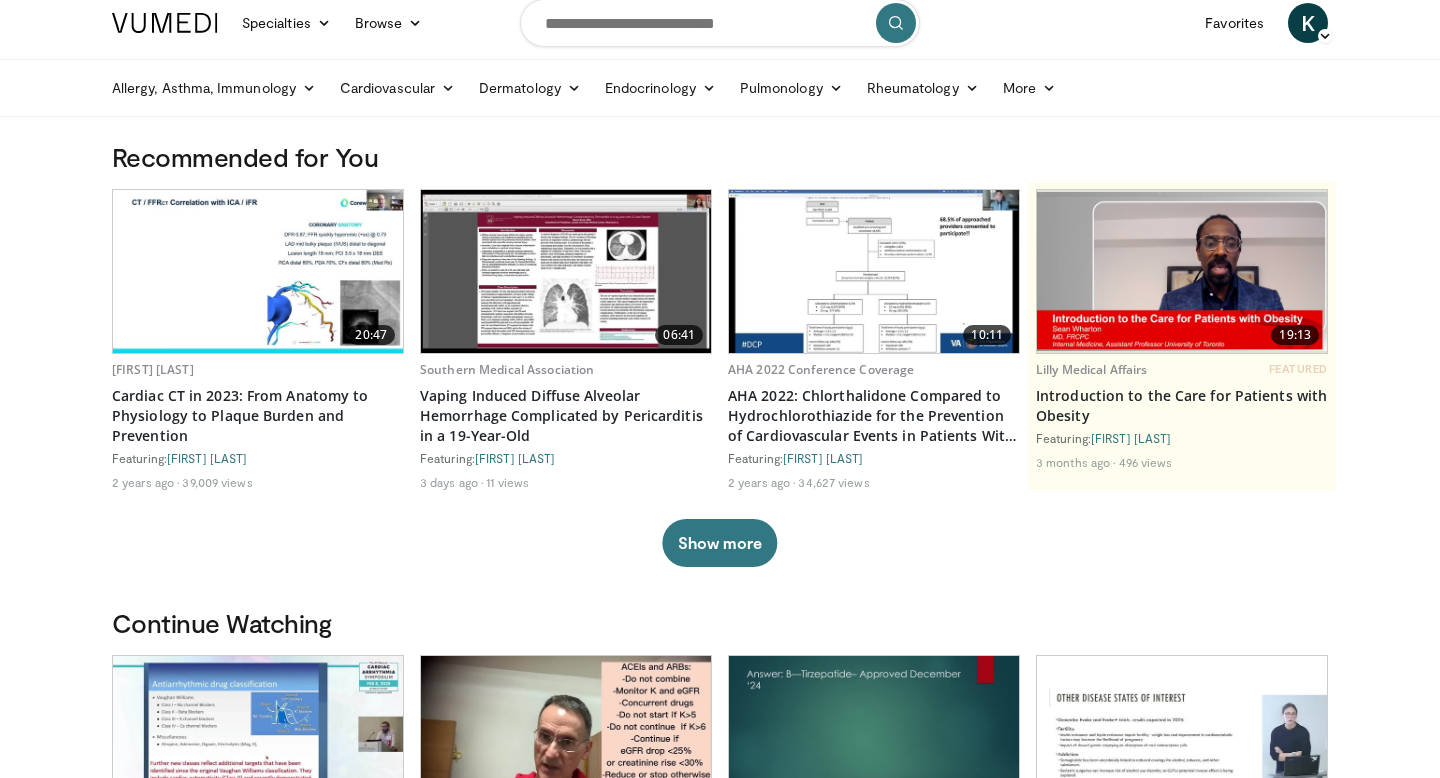 scroll, scrollTop: 0, scrollLeft: 0, axis: both 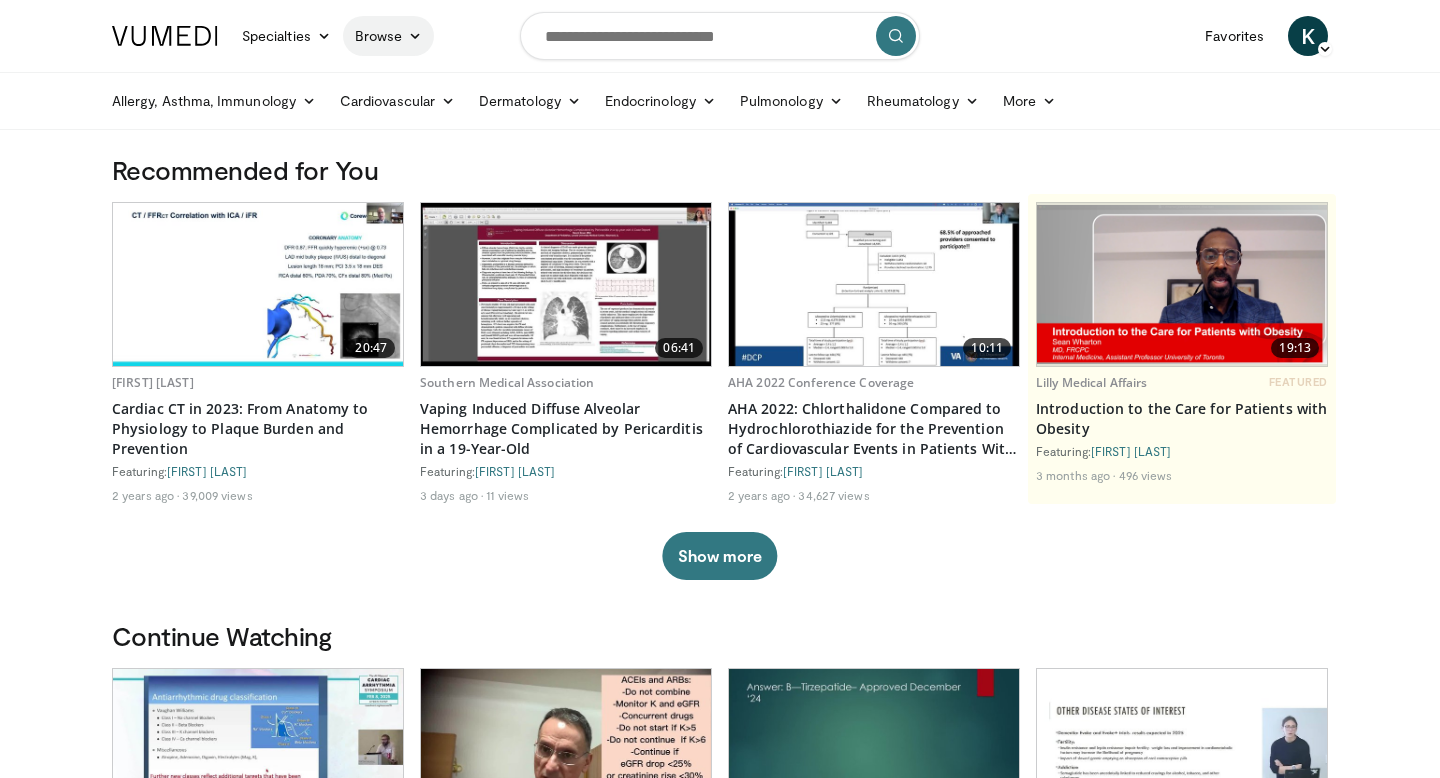 click on "Browse" at bounding box center [389, 36] 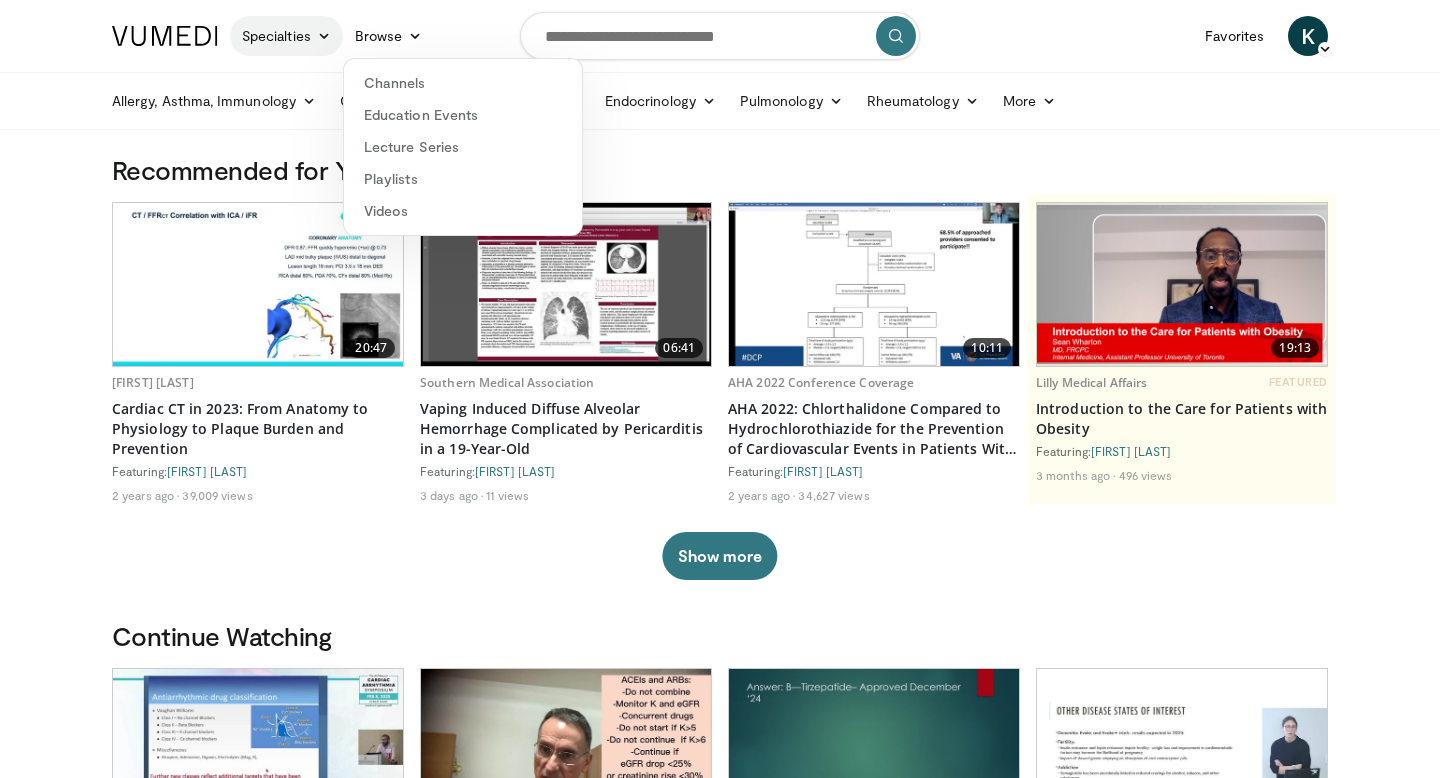click on "Specialties" at bounding box center [286, 36] 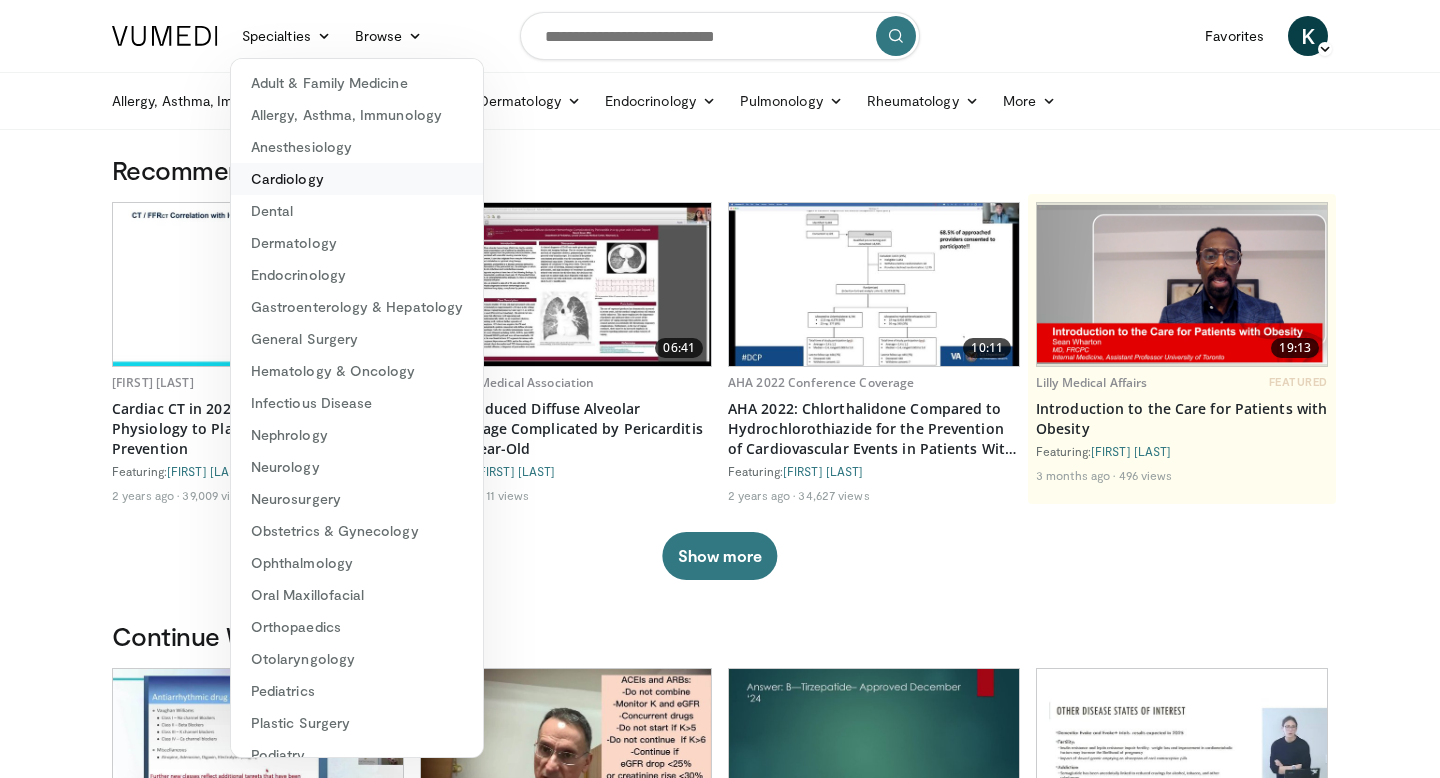 click on "Cardiology" at bounding box center (357, 179) 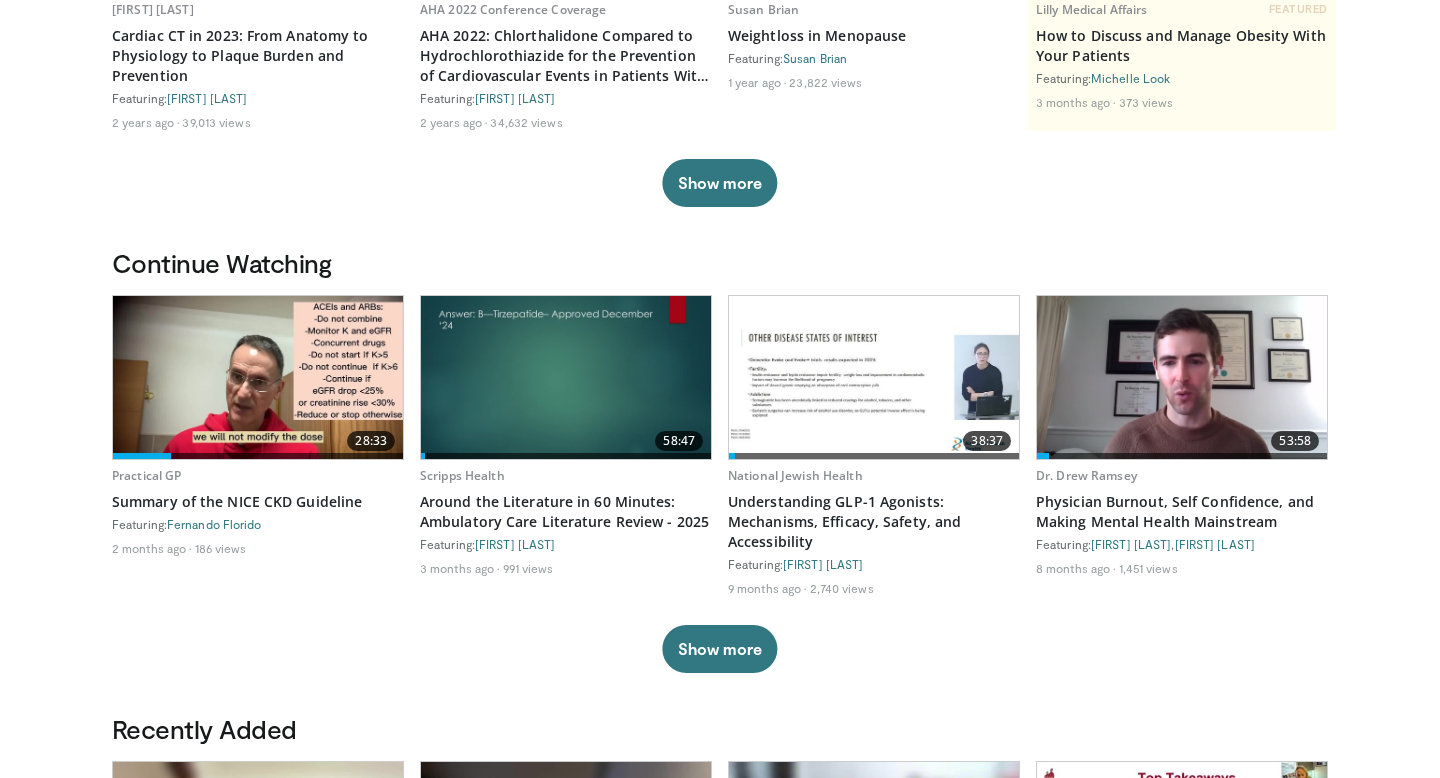 scroll, scrollTop: 395, scrollLeft: 0, axis: vertical 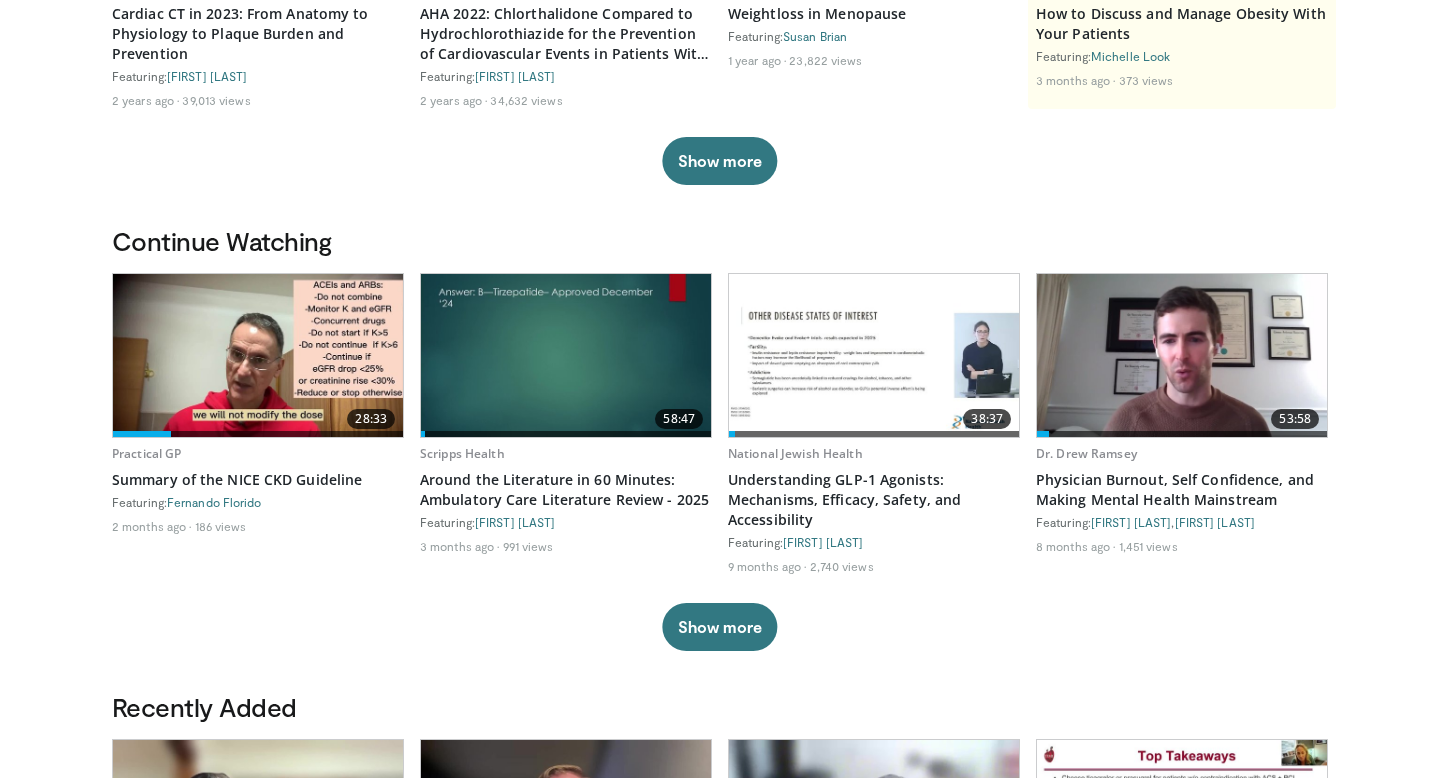 click at bounding box center [258, 355] 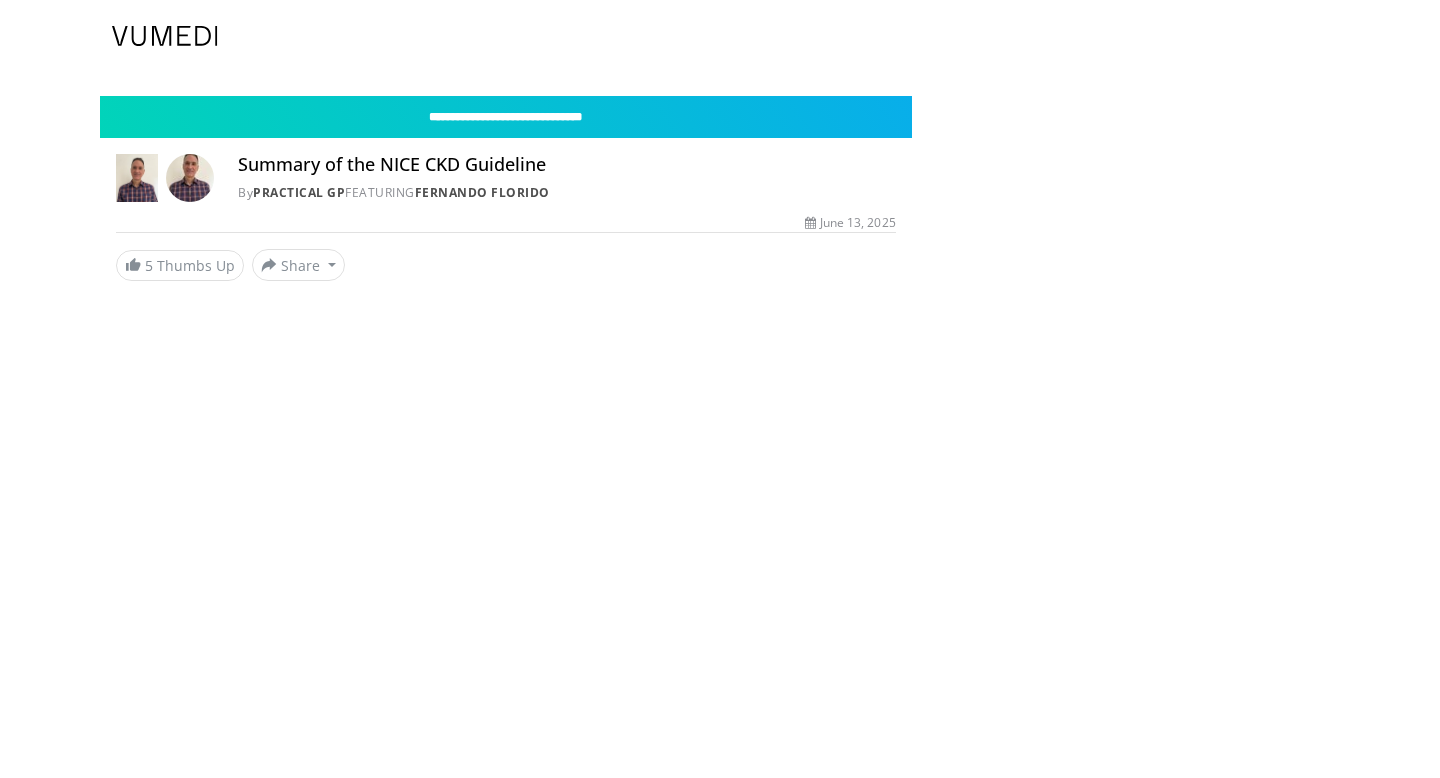 scroll, scrollTop: 0, scrollLeft: 0, axis: both 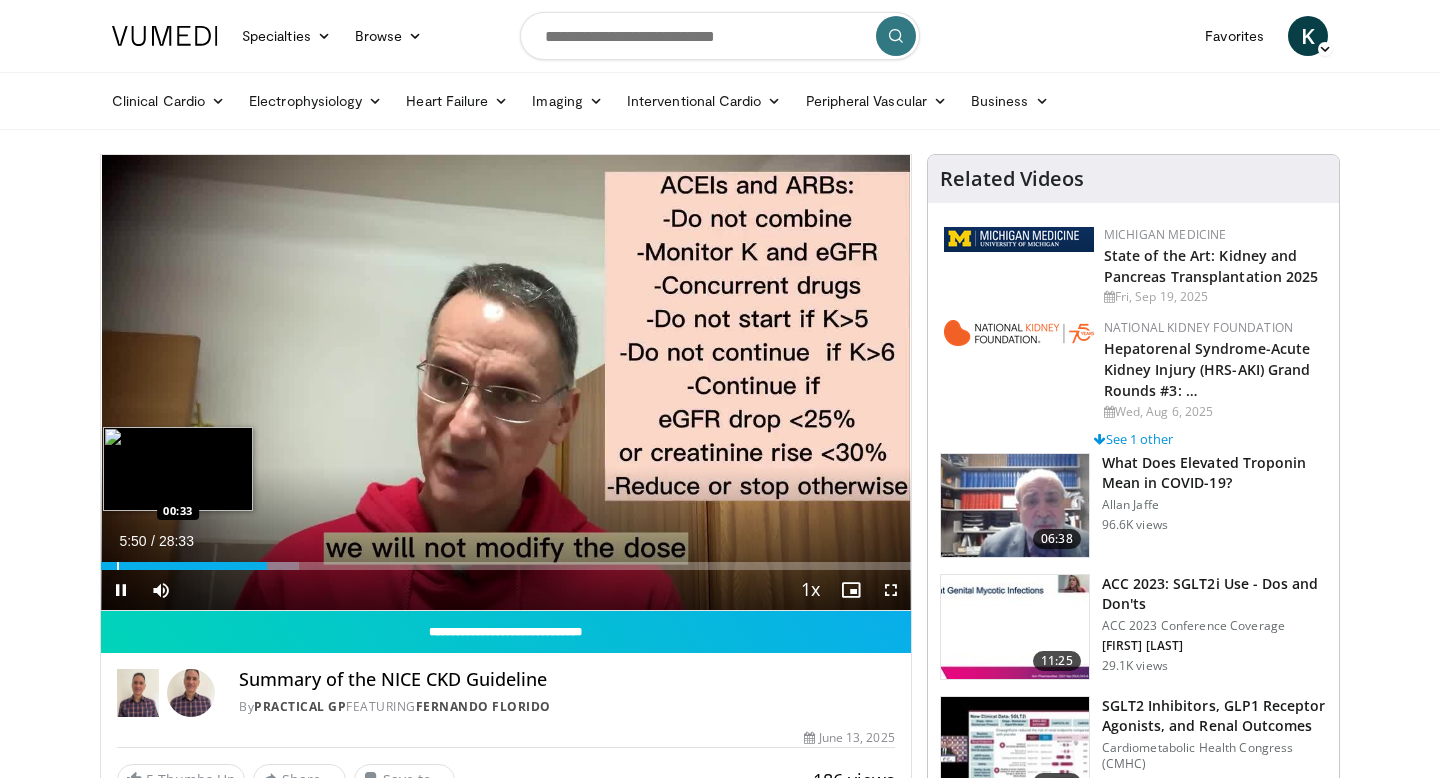 click at bounding box center (118, 566) 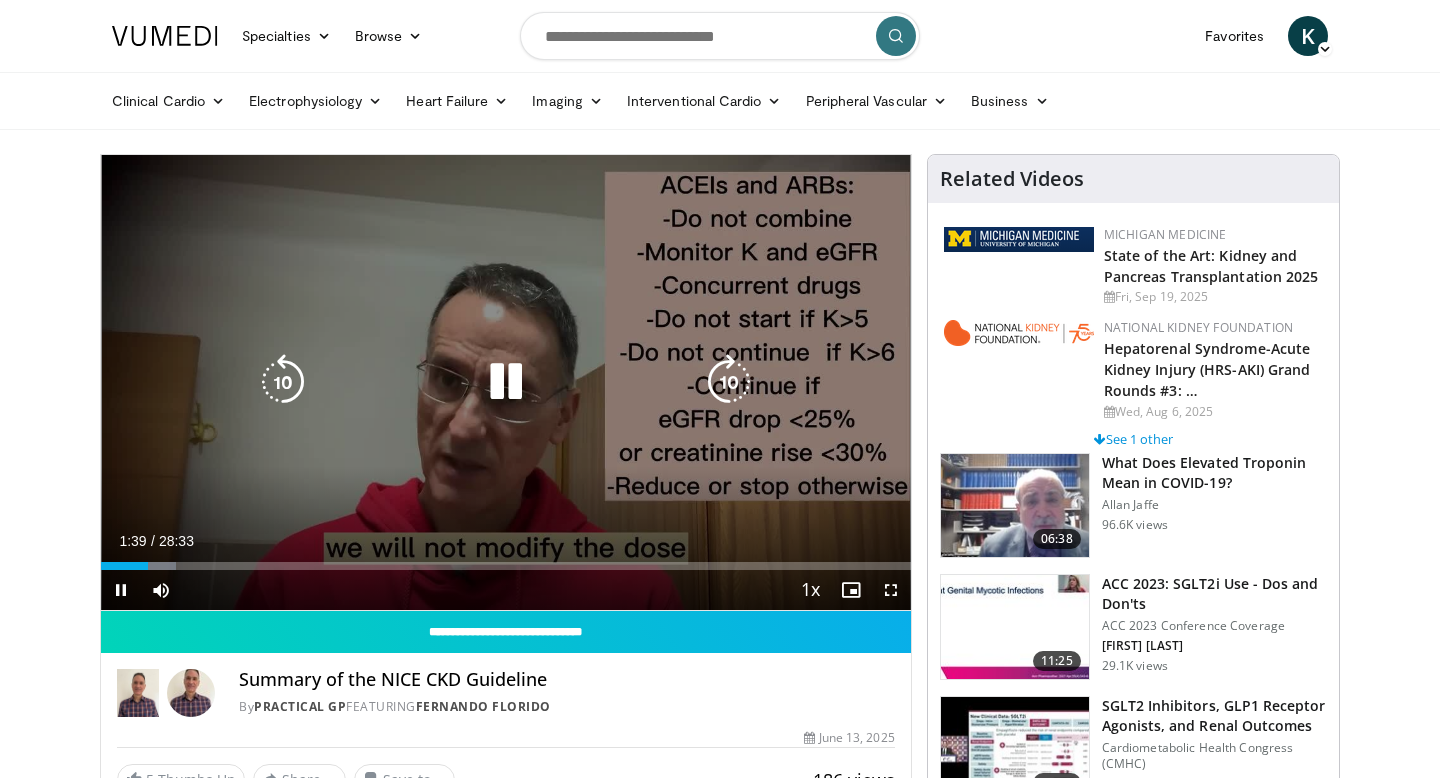 click at bounding box center (506, 382) 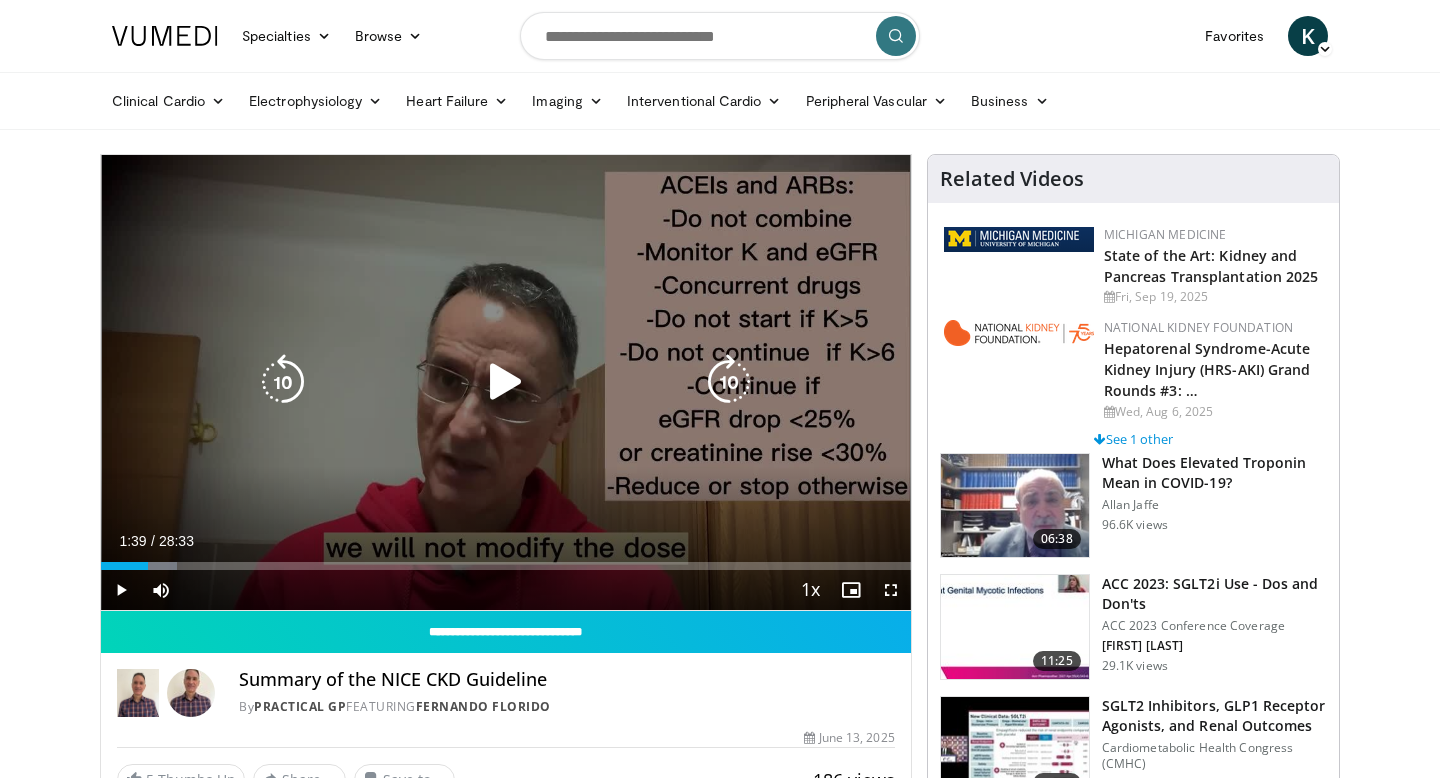 click at bounding box center [506, 382] 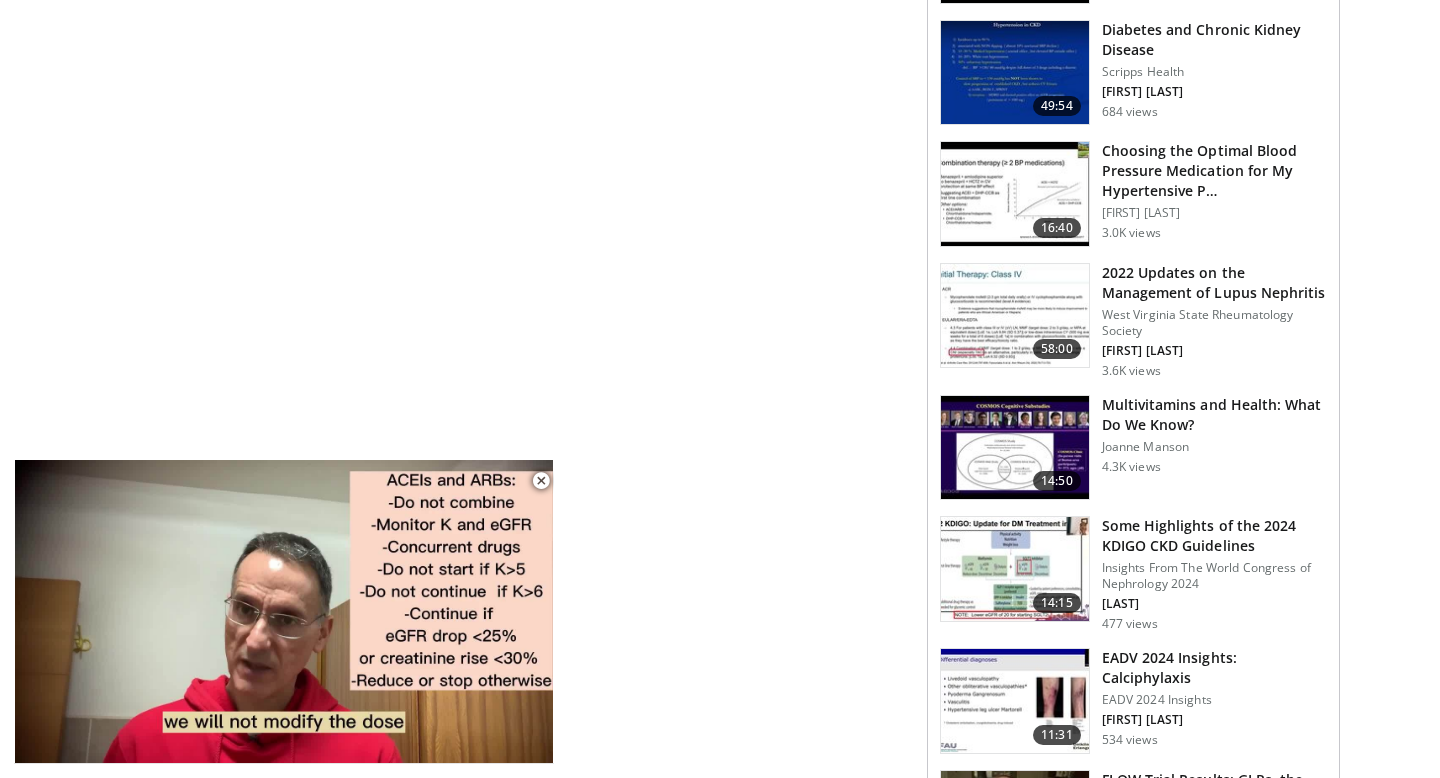 scroll, scrollTop: 0, scrollLeft: 0, axis: both 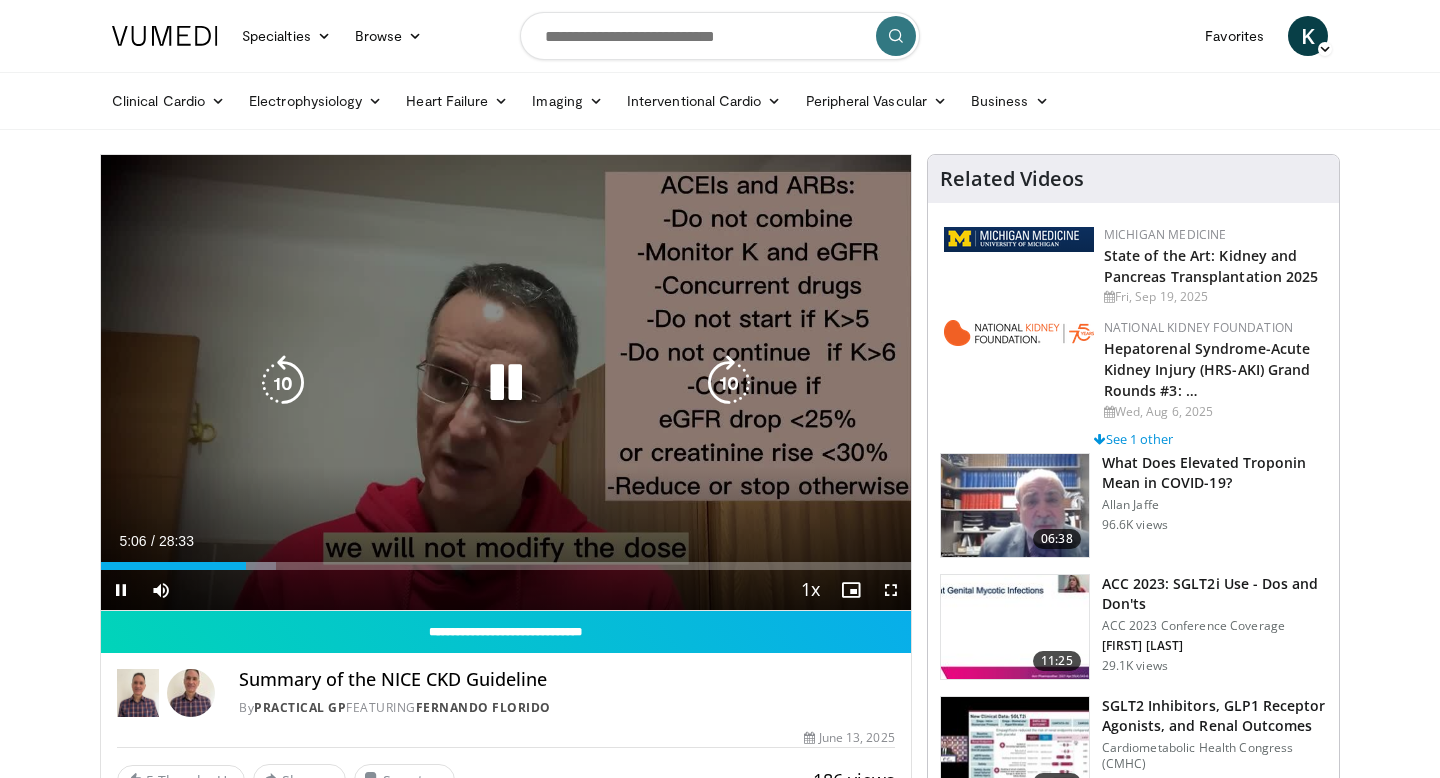 click at bounding box center [283, 383] 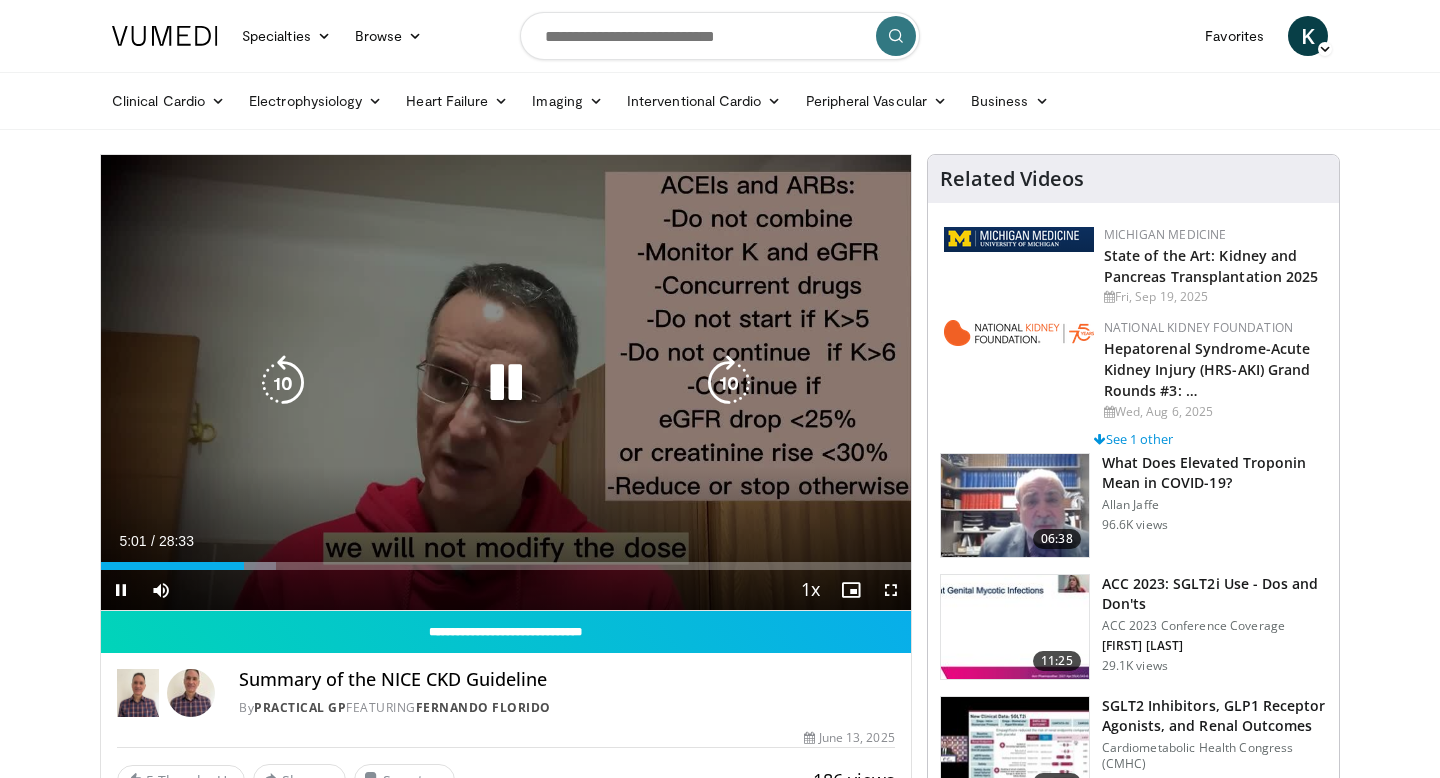 click at bounding box center (283, 383) 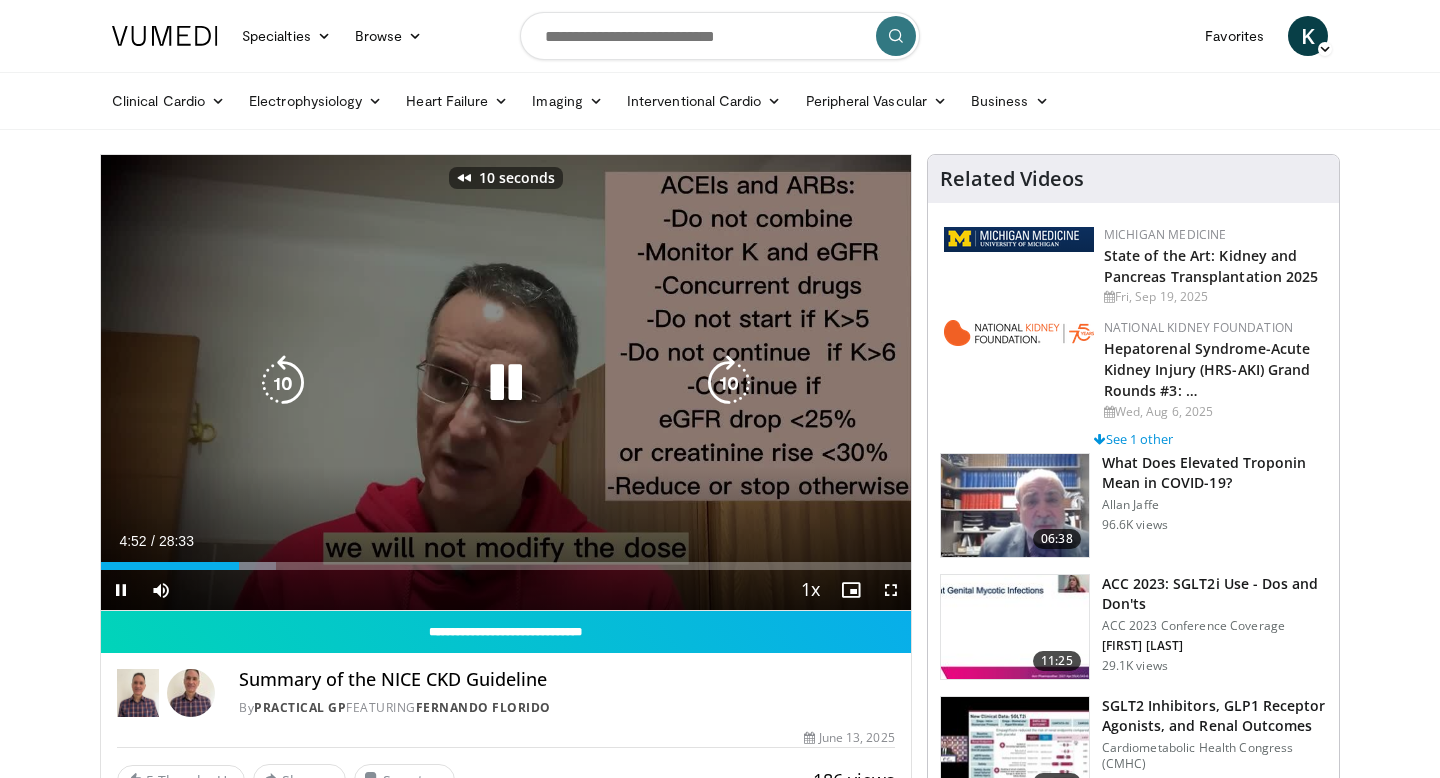 click at bounding box center [283, 383] 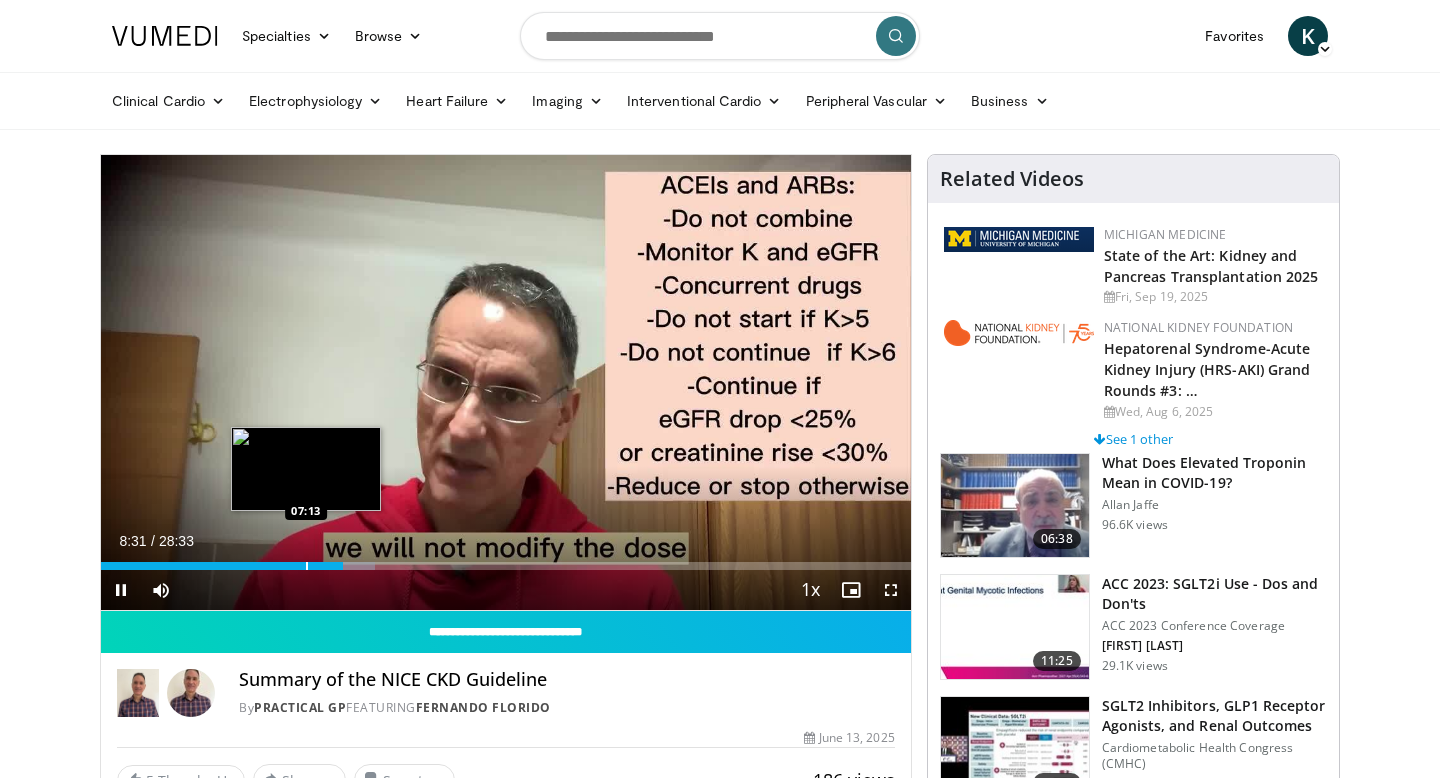 click on "Loaded :  33.80% 08:31 07:13" at bounding box center (506, 566) 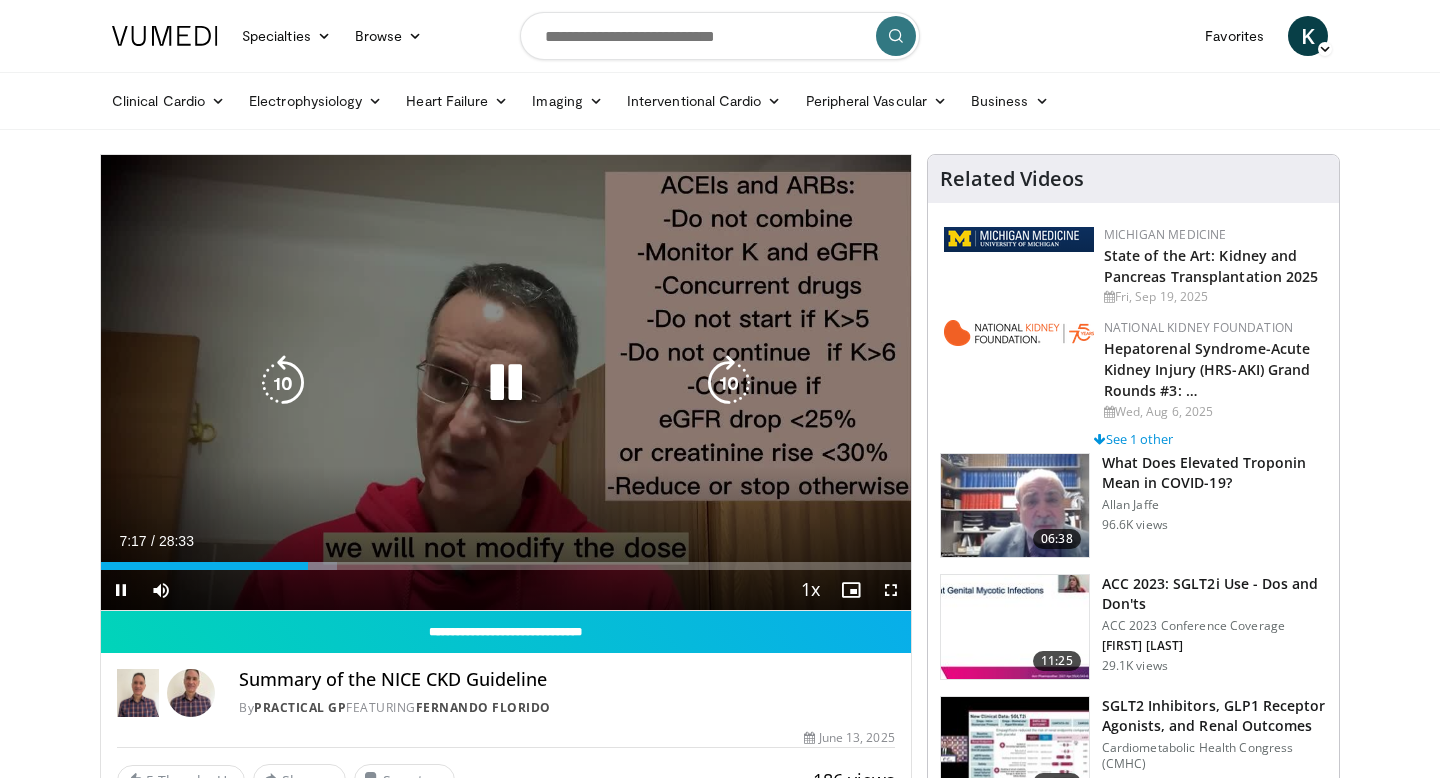 click on "20 seconds
Tap to unmute" at bounding box center (506, 382) 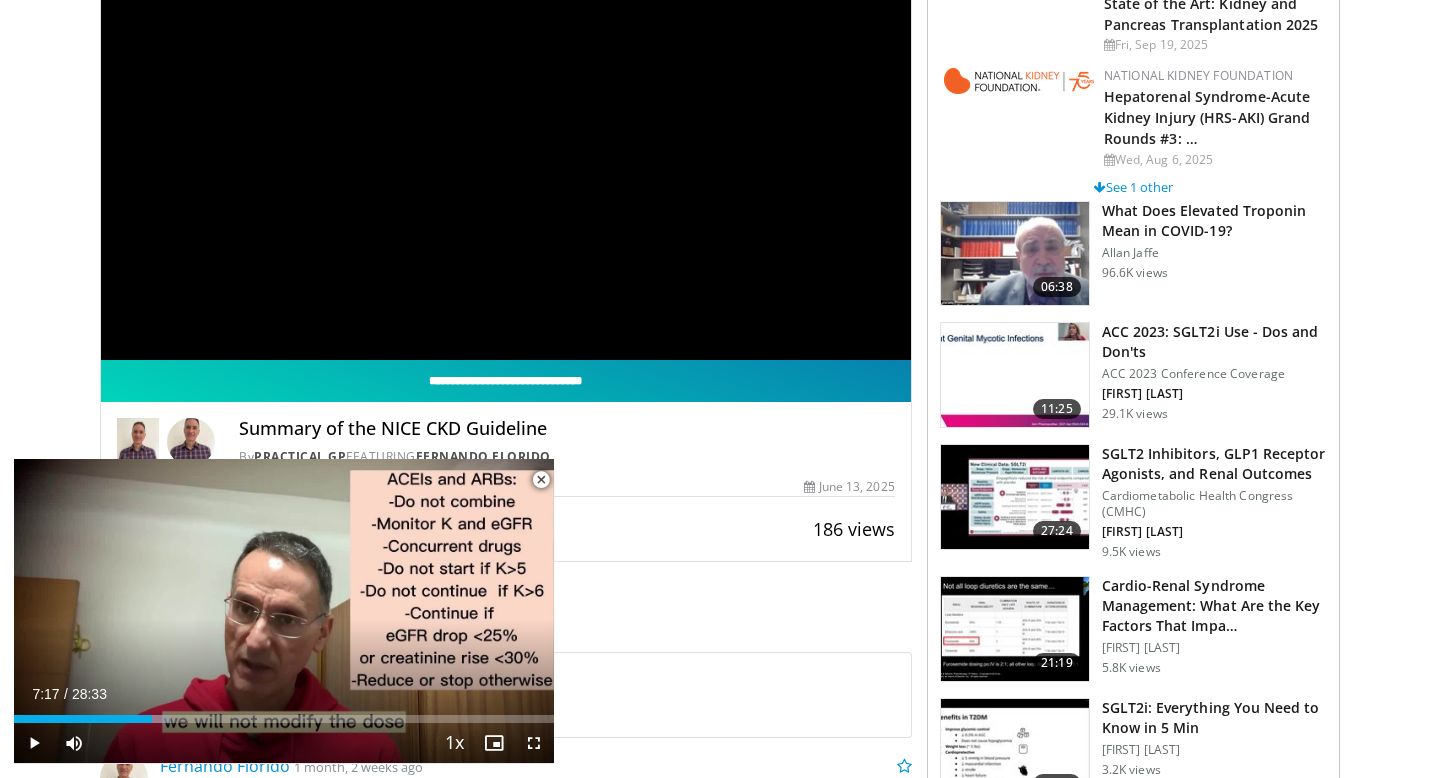 scroll, scrollTop: 254, scrollLeft: 0, axis: vertical 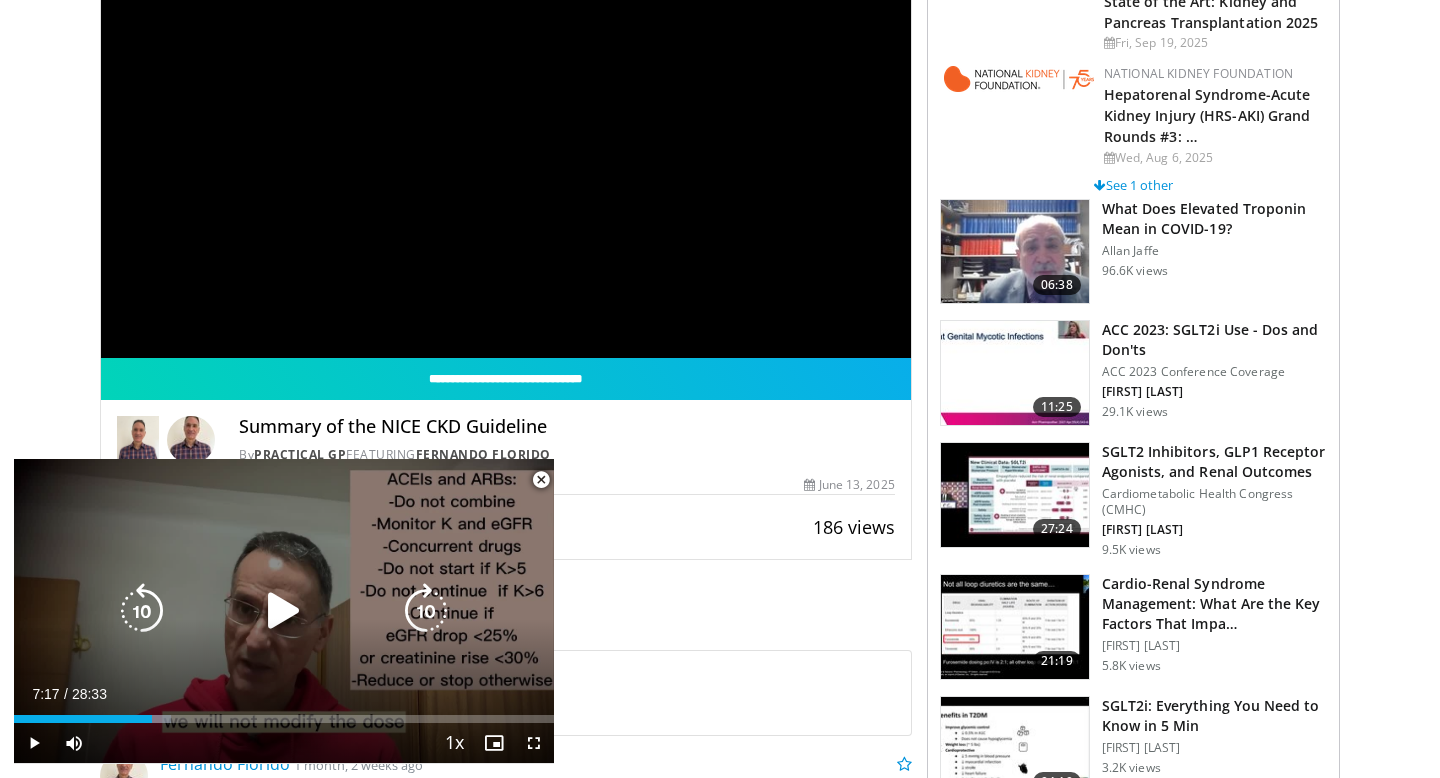 click on "20 seconds
Tap to unmute" at bounding box center [284, 611] 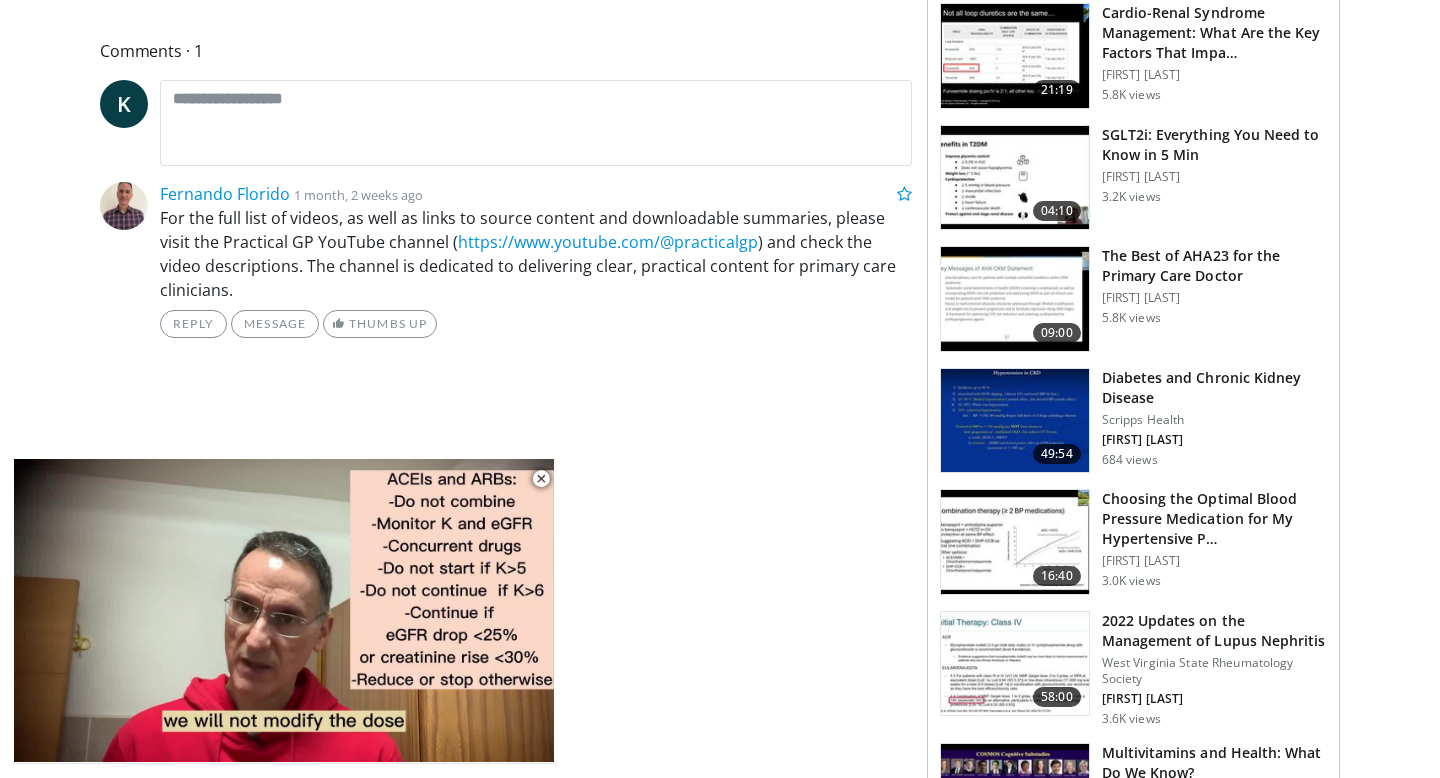 scroll, scrollTop: 824, scrollLeft: 0, axis: vertical 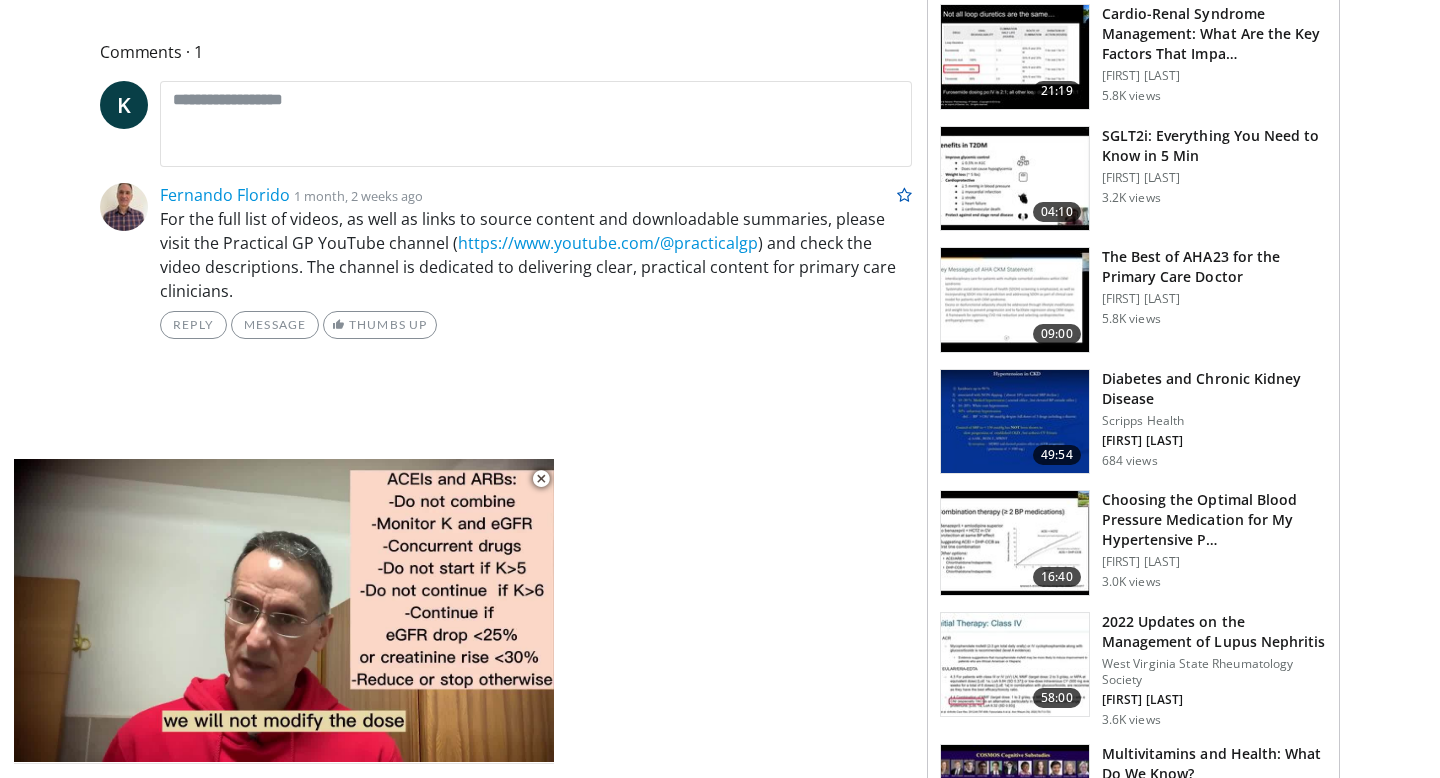 click at bounding box center (904, 195) 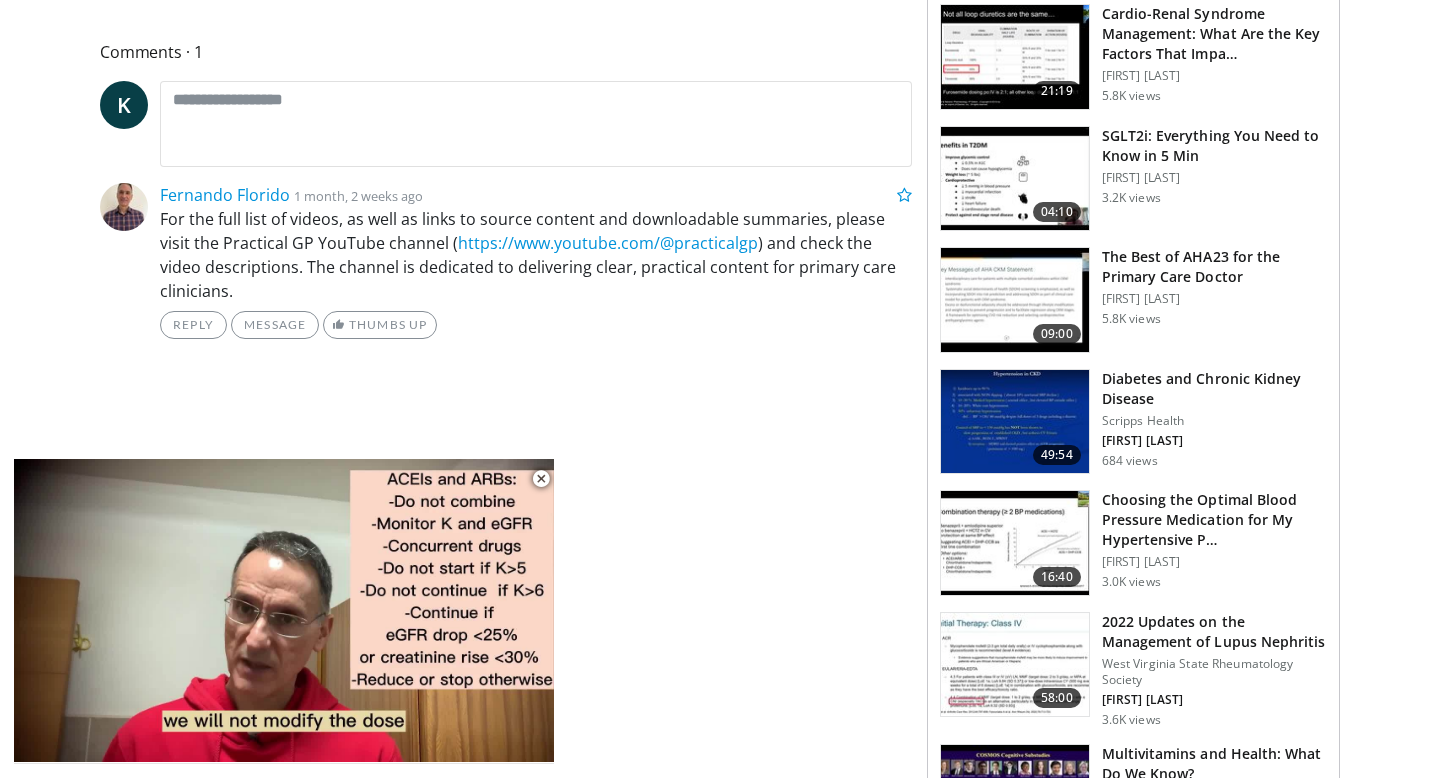 click on "For the full list of videos, as well as links to source content and downloadable summaries, please visit the Practical GP YouTube channel ( https://www.youtube.com/@practicalgp ) and check the video descriptions. The channel is dedicated to delivering clear, practical content for primary care clinicians." at bounding box center [536, 255] 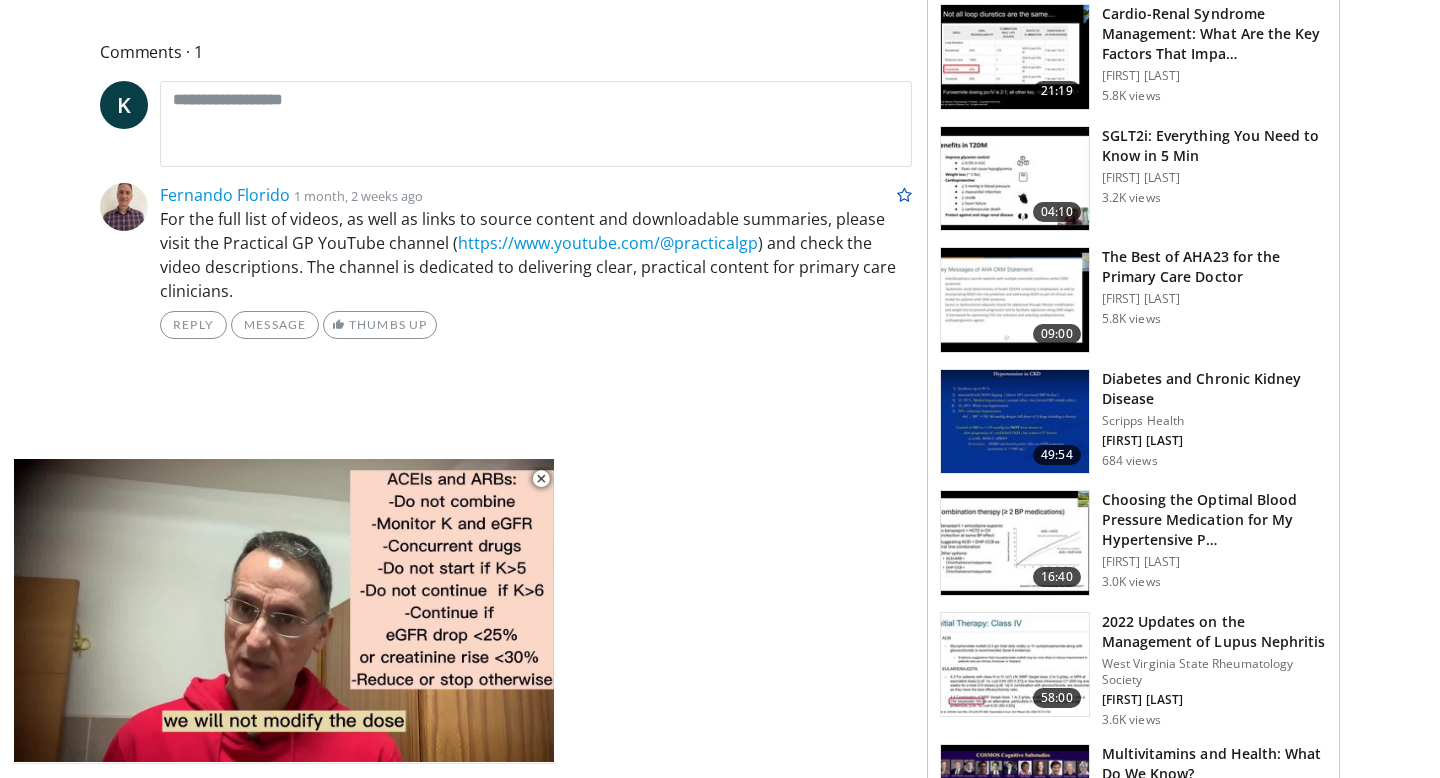 click at bounding box center [904, 195] 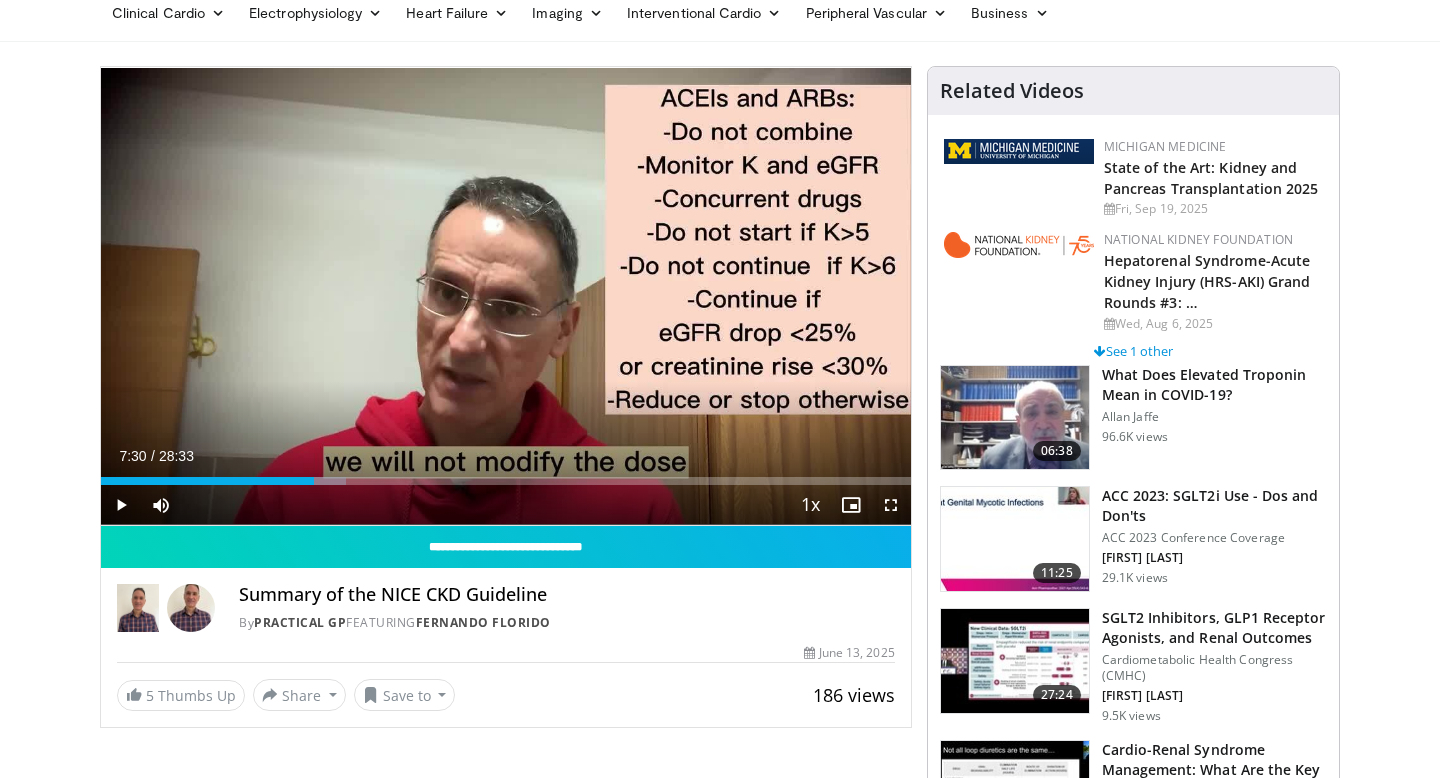 scroll, scrollTop: 45, scrollLeft: 0, axis: vertical 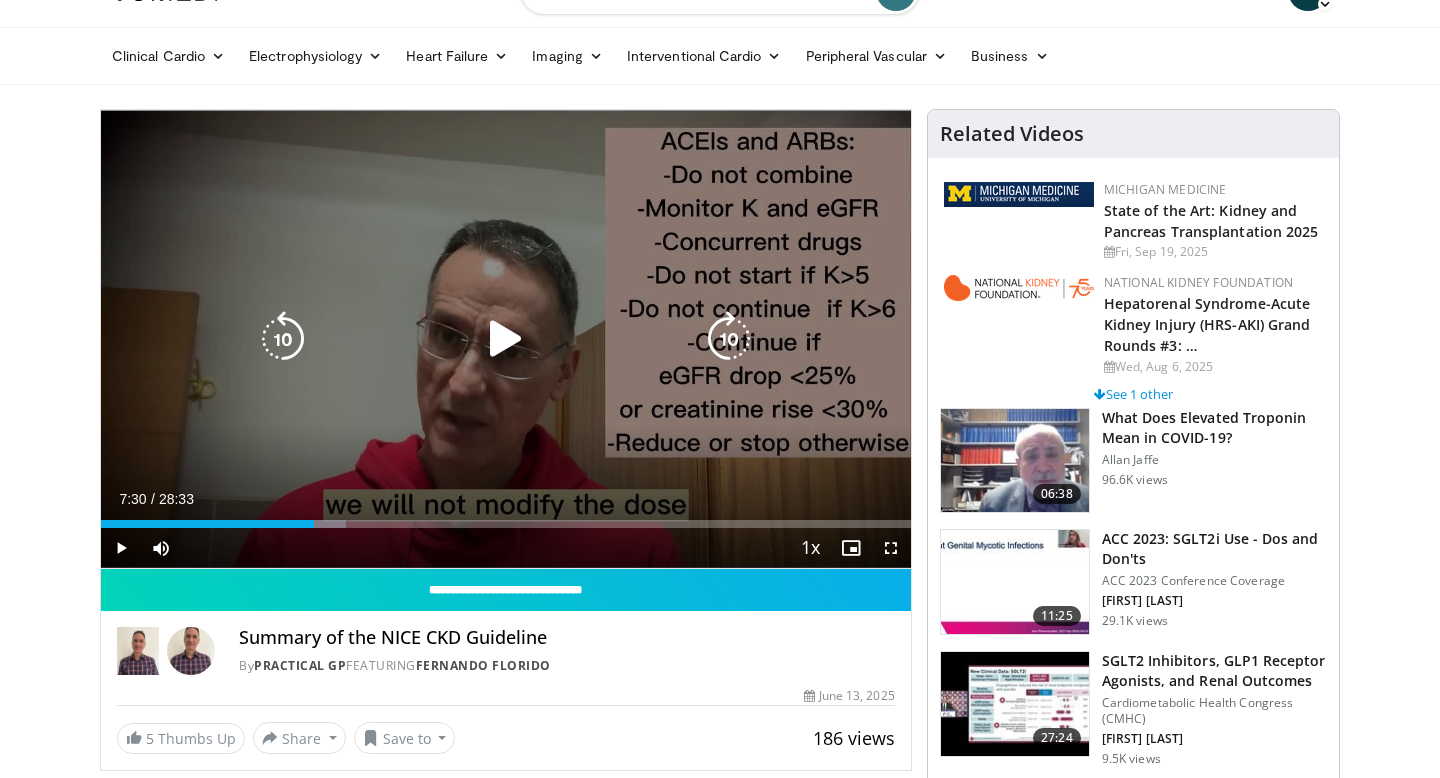 click at bounding box center (506, 339) 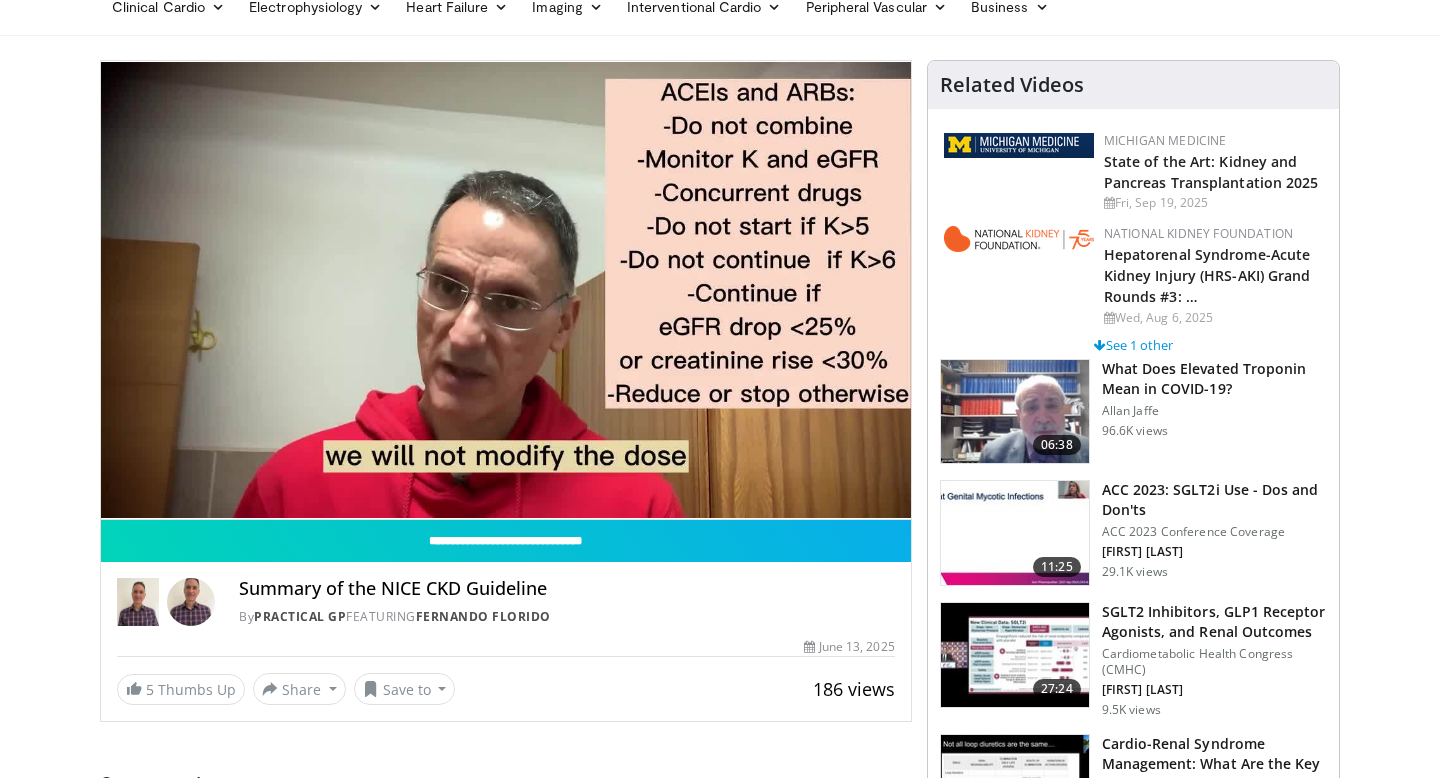 scroll, scrollTop: 95, scrollLeft: 0, axis: vertical 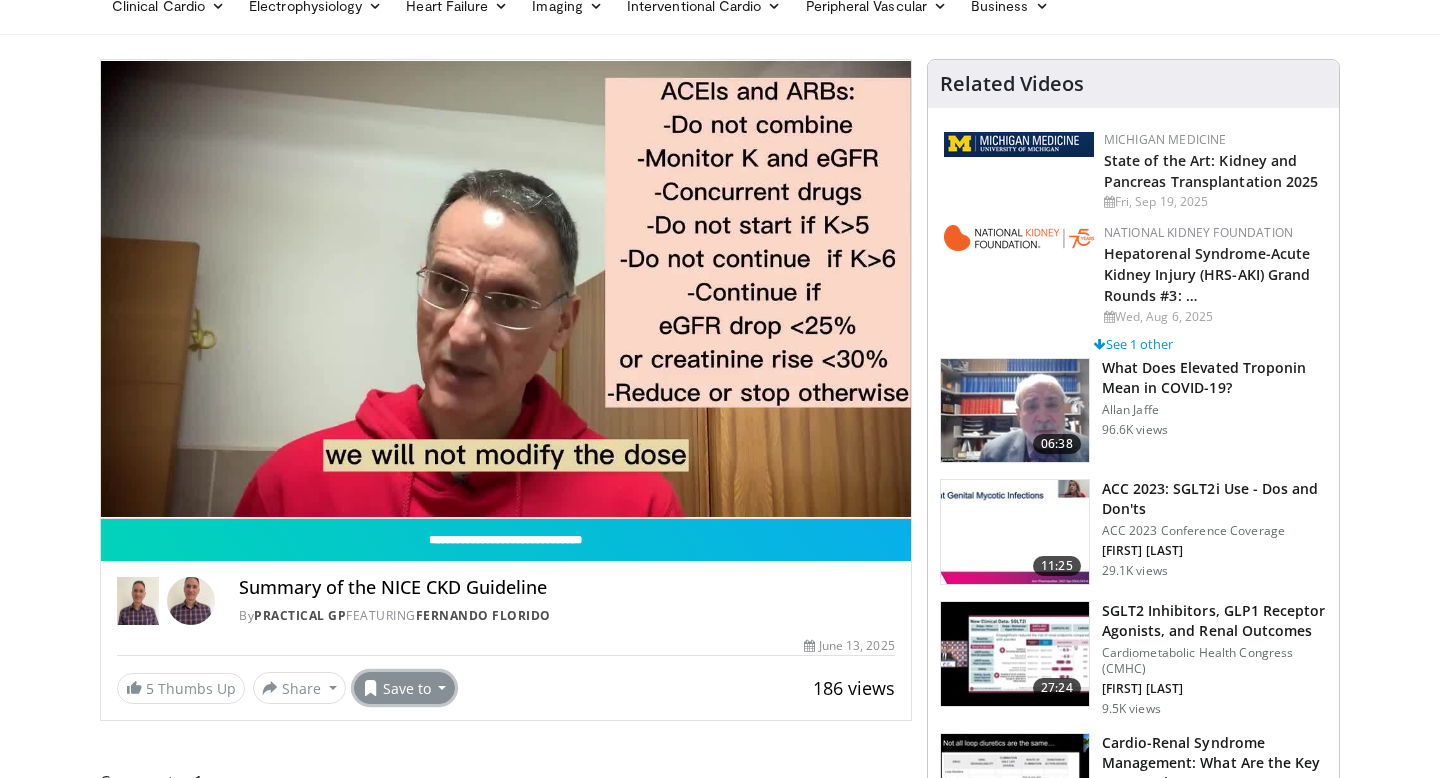 click at bounding box center [371, 688] 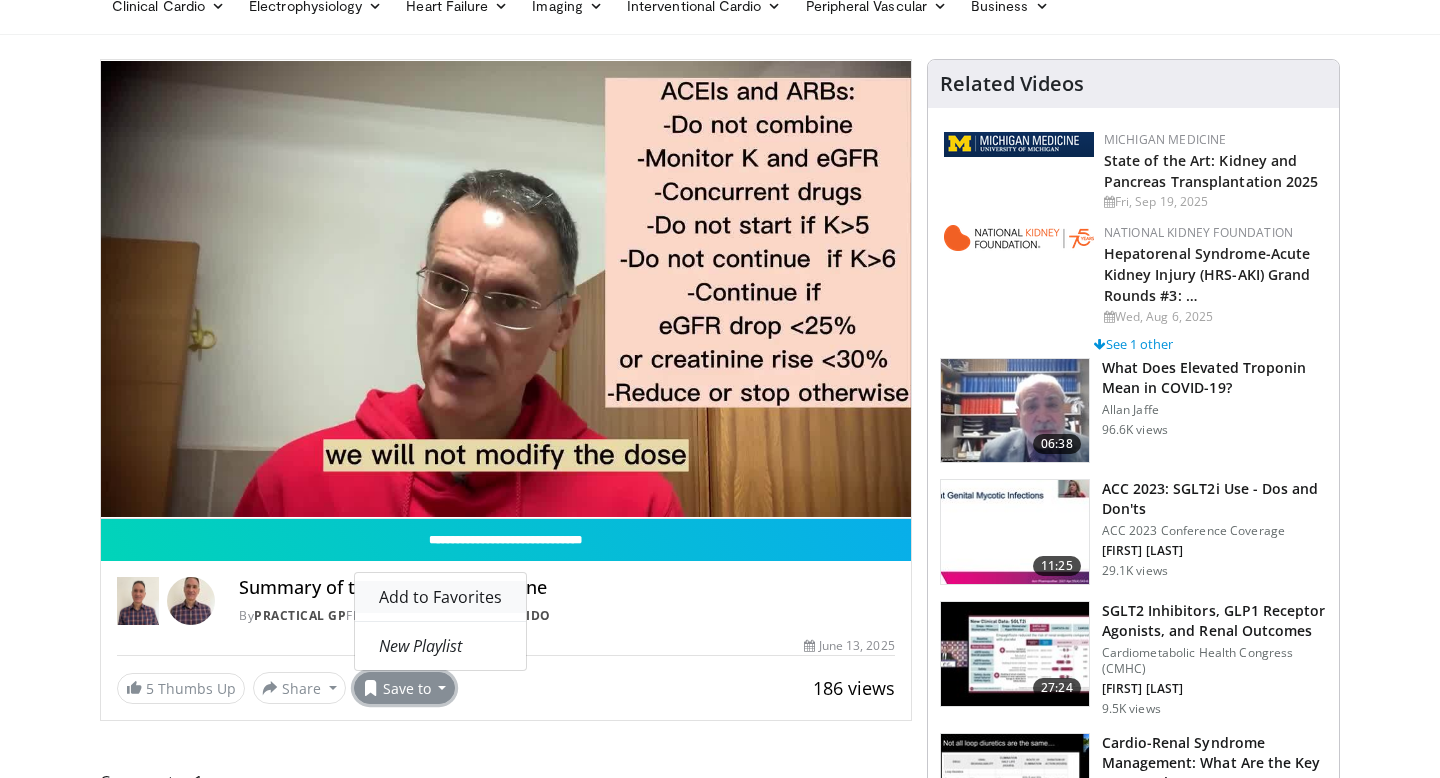 click on "Add to Favorites" at bounding box center (440, 597) 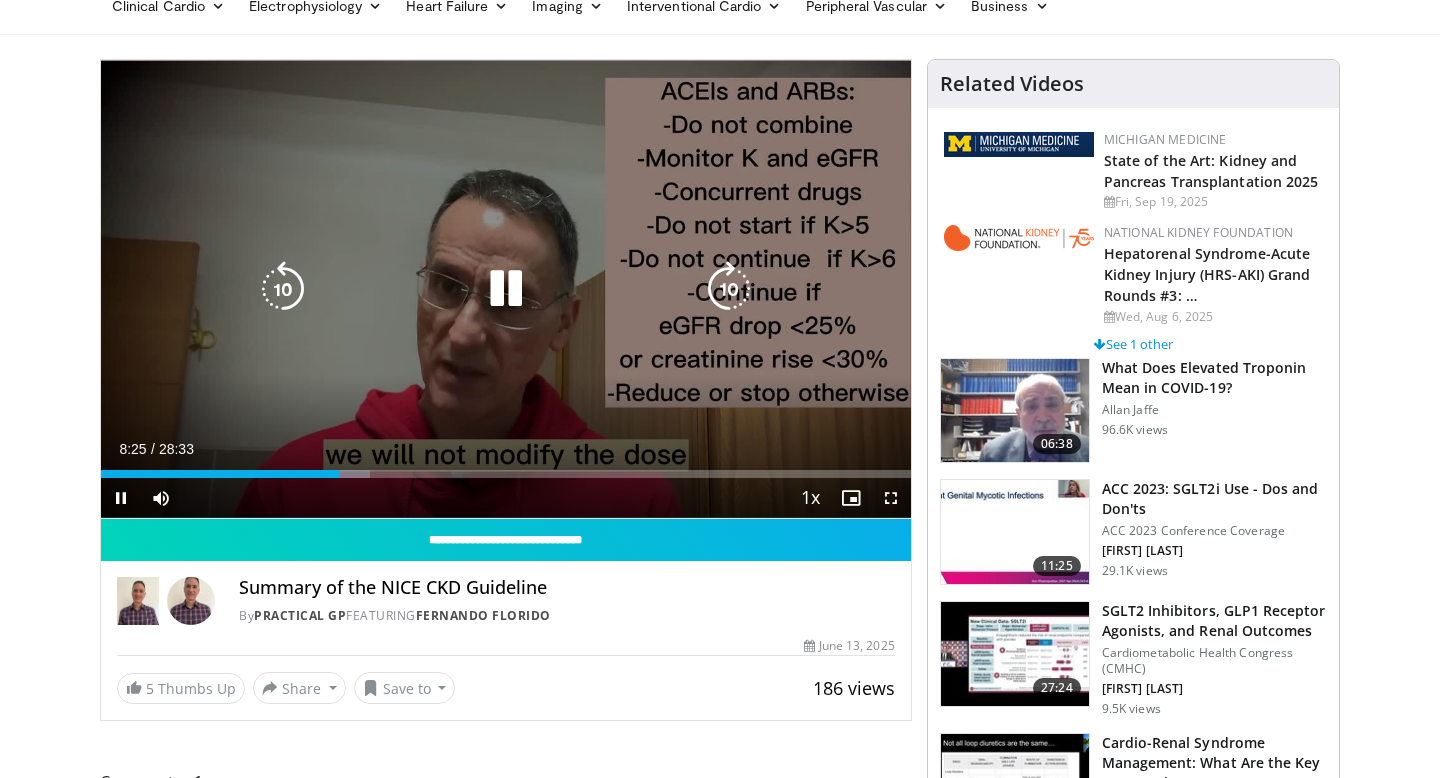 click at bounding box center (283, 289) 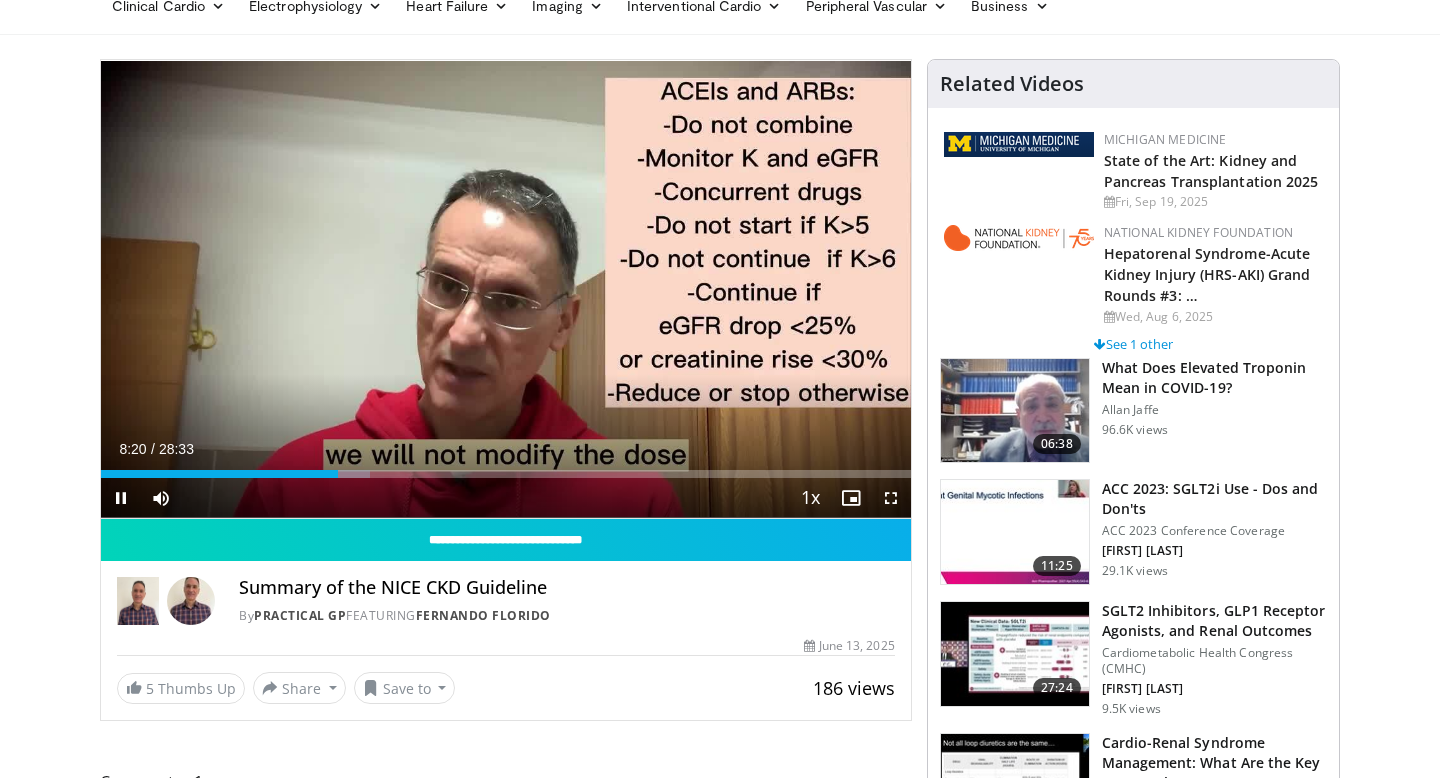 click on "10 seconds
Tap to unmute" at bounding box center [506, 289] 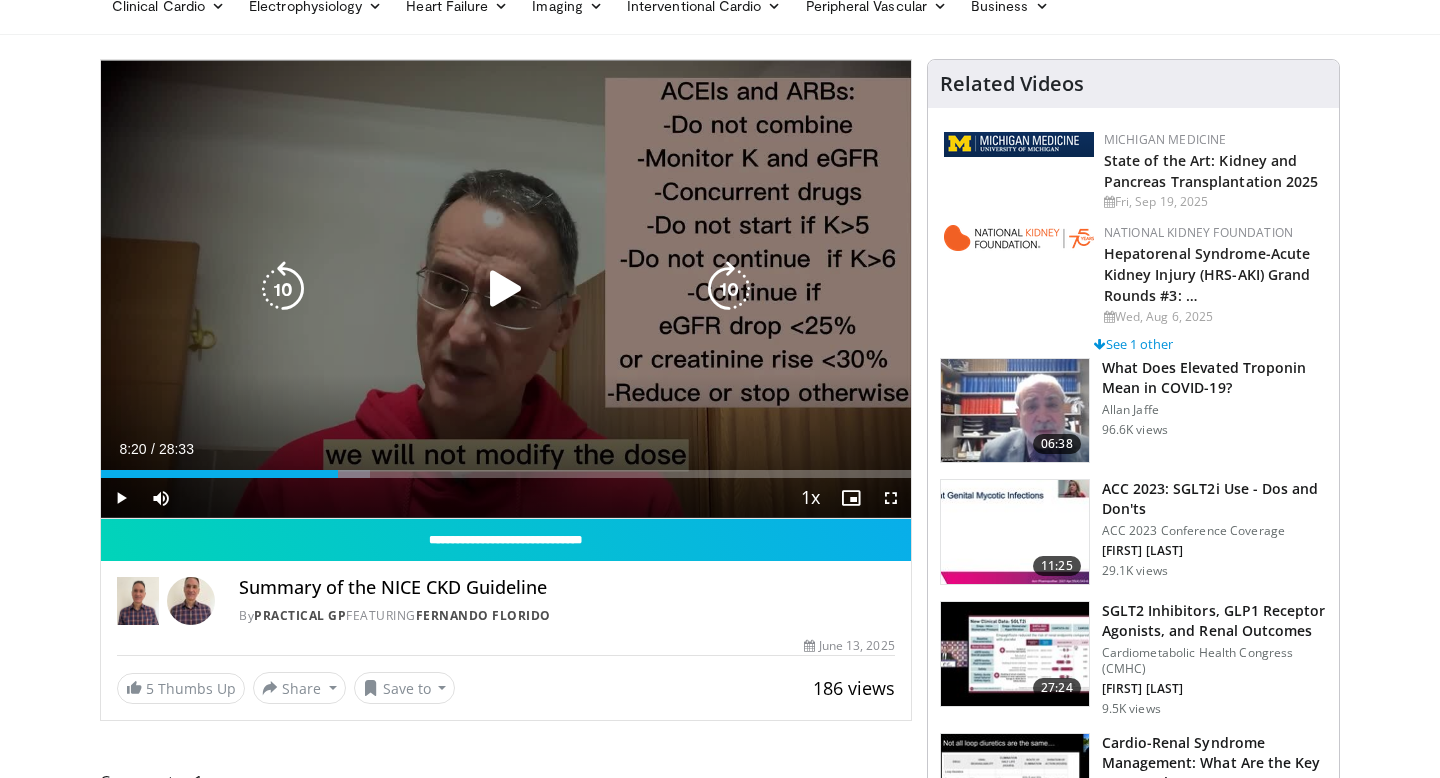 click at bounding box center (283, 289) 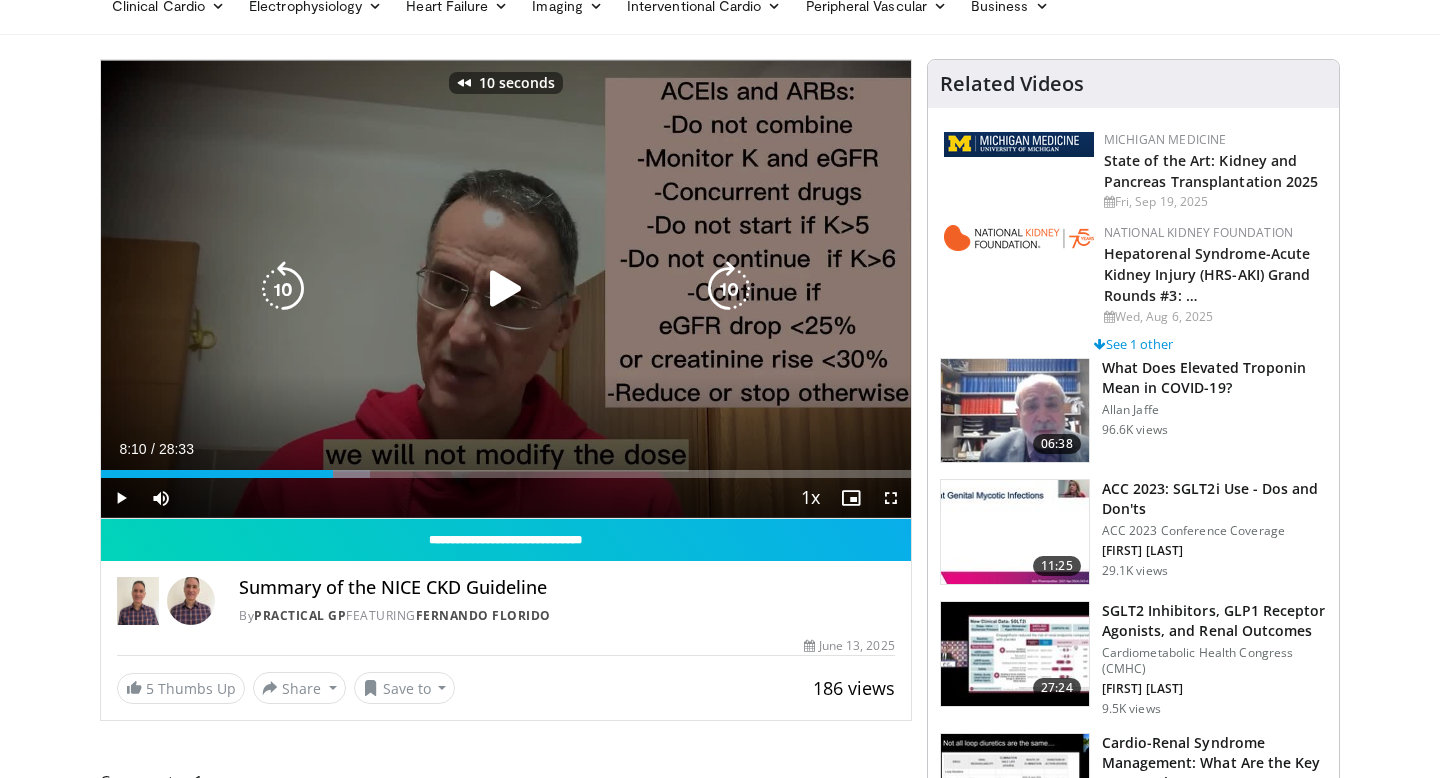 click at bounding box center (506, 289) 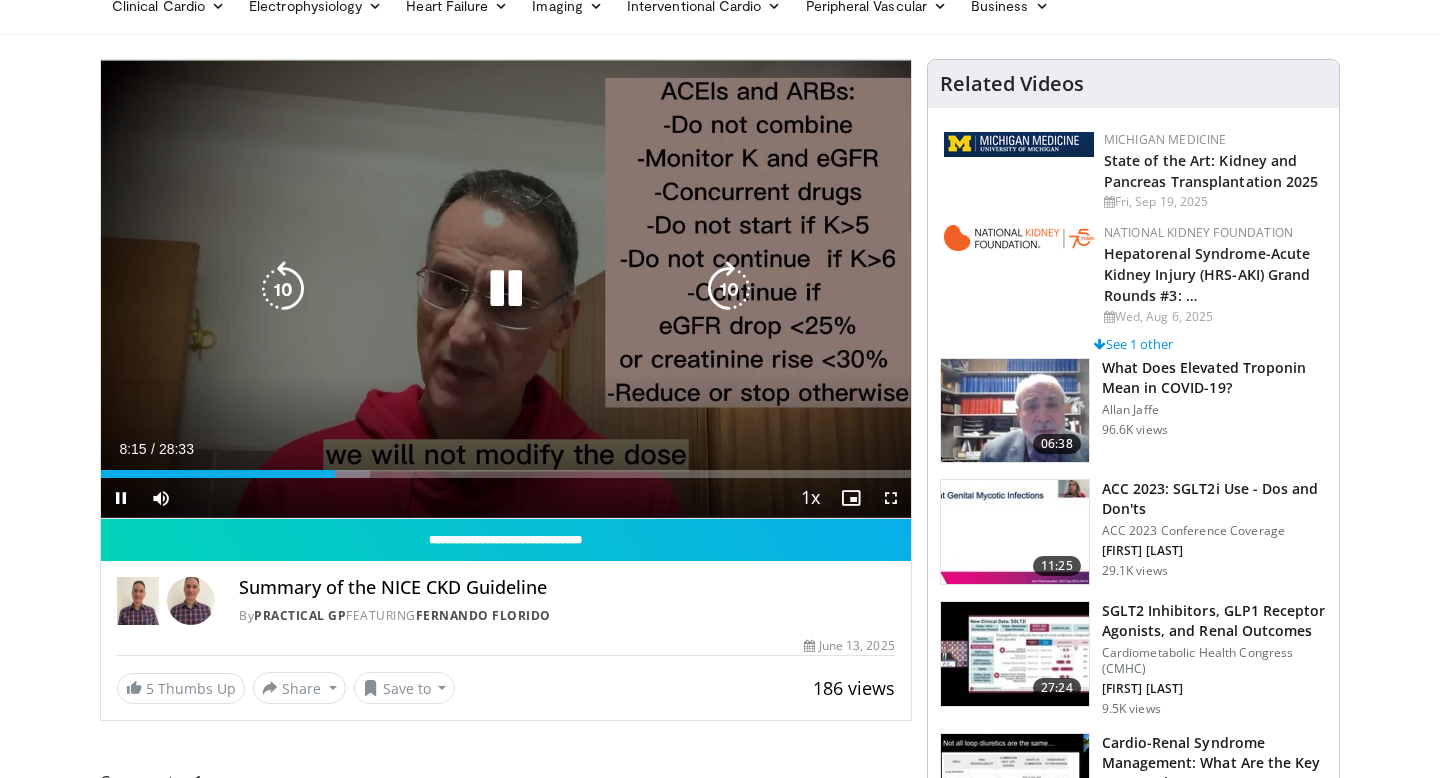 click at bounding box center (506, 289) 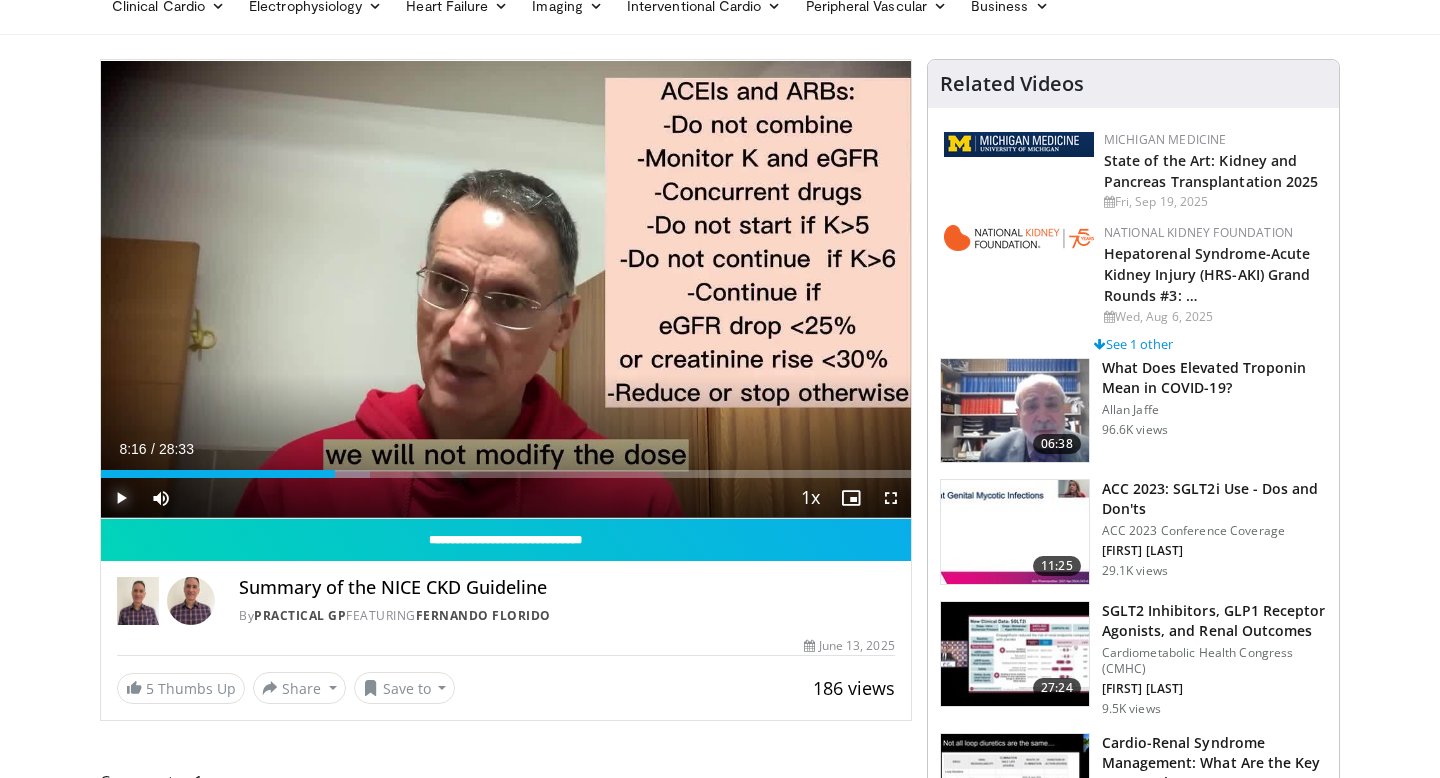 click at bounding box center (121, 498) 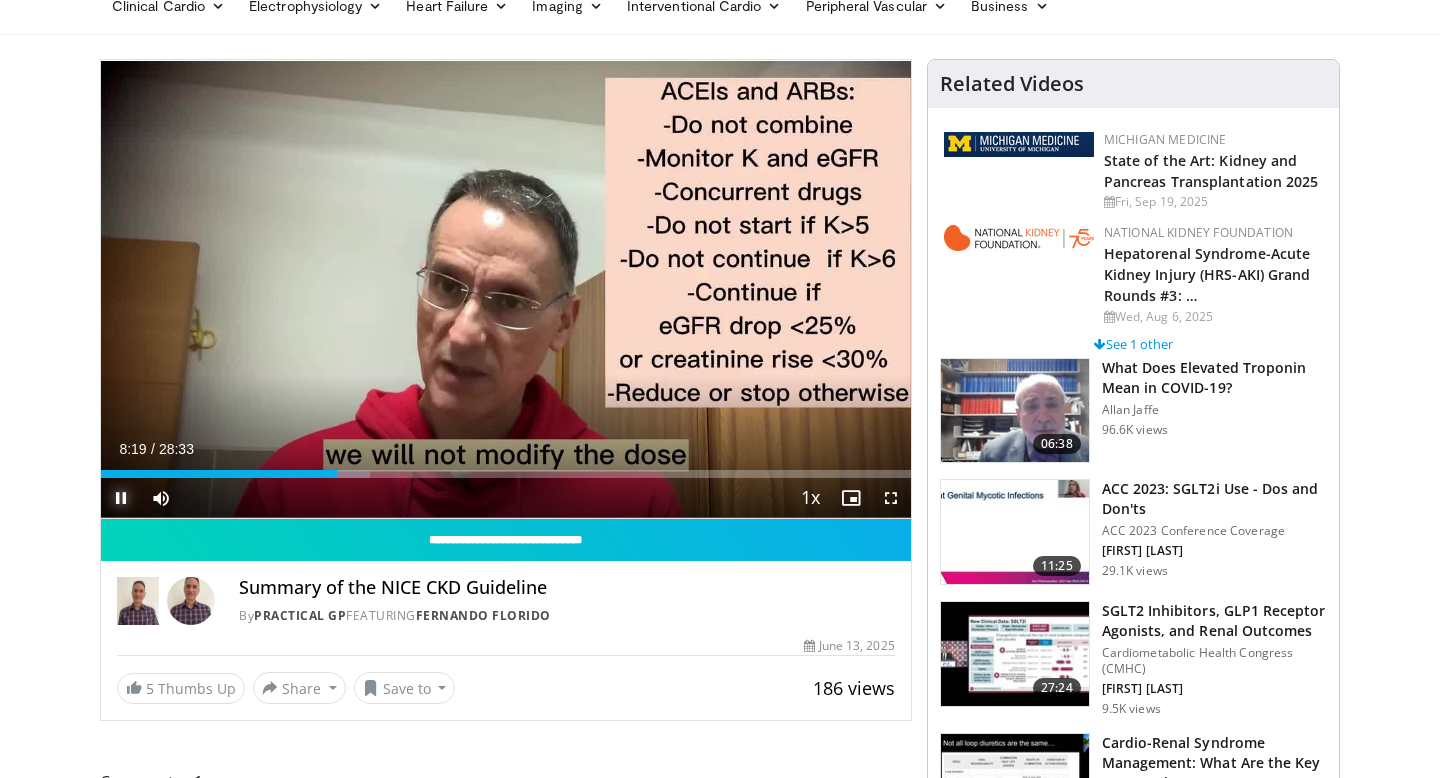 click at bounding box center (121, 498) 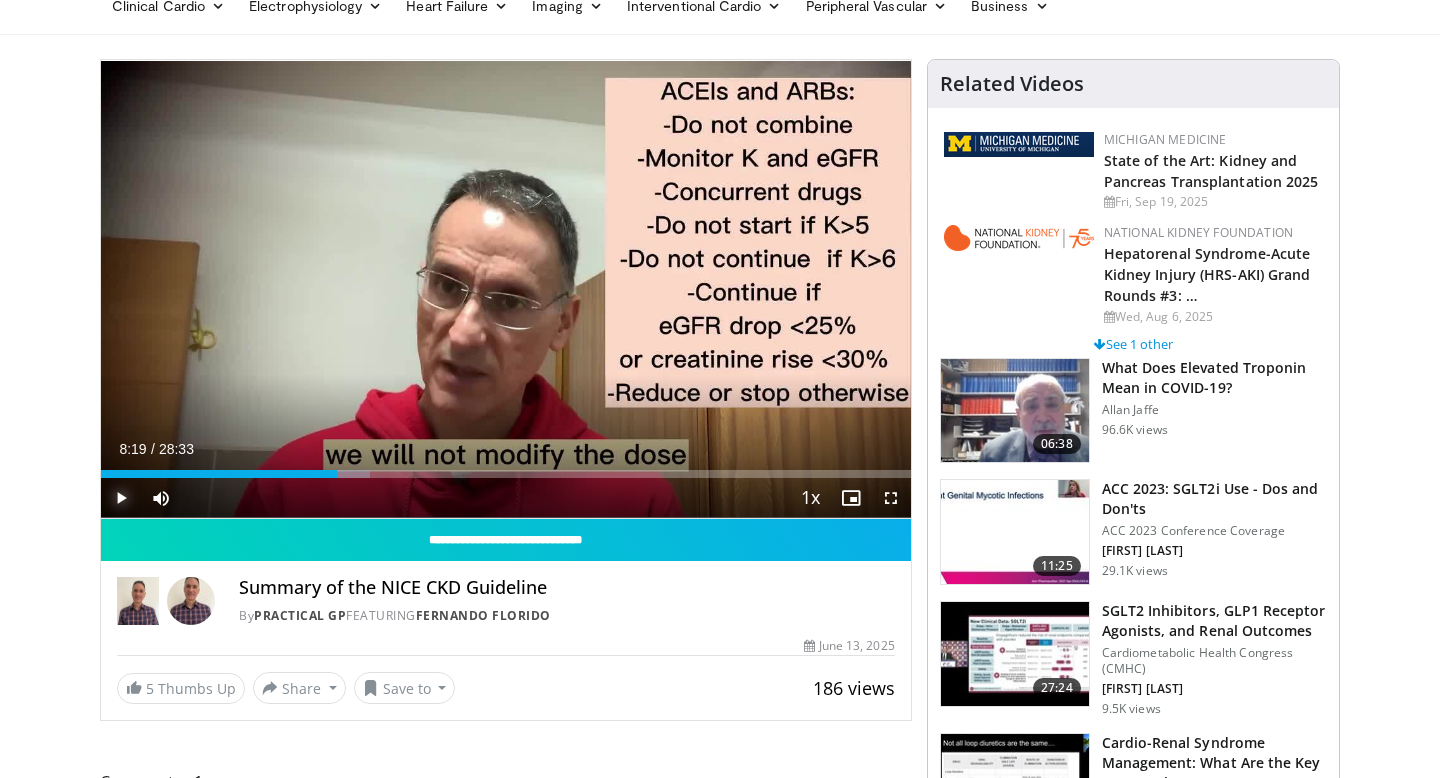 click at bounding box center [121, 498] 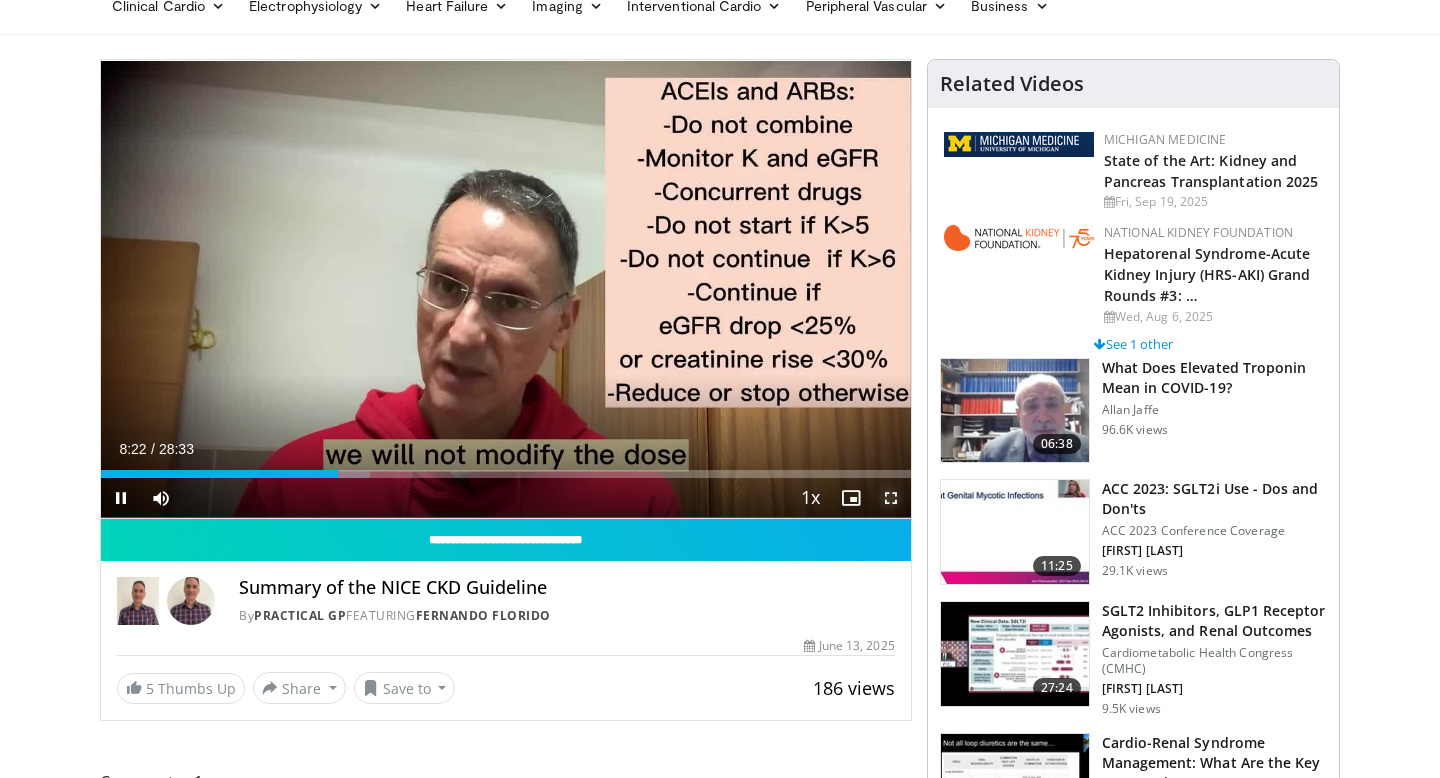 click at bounding box center (891, 498) 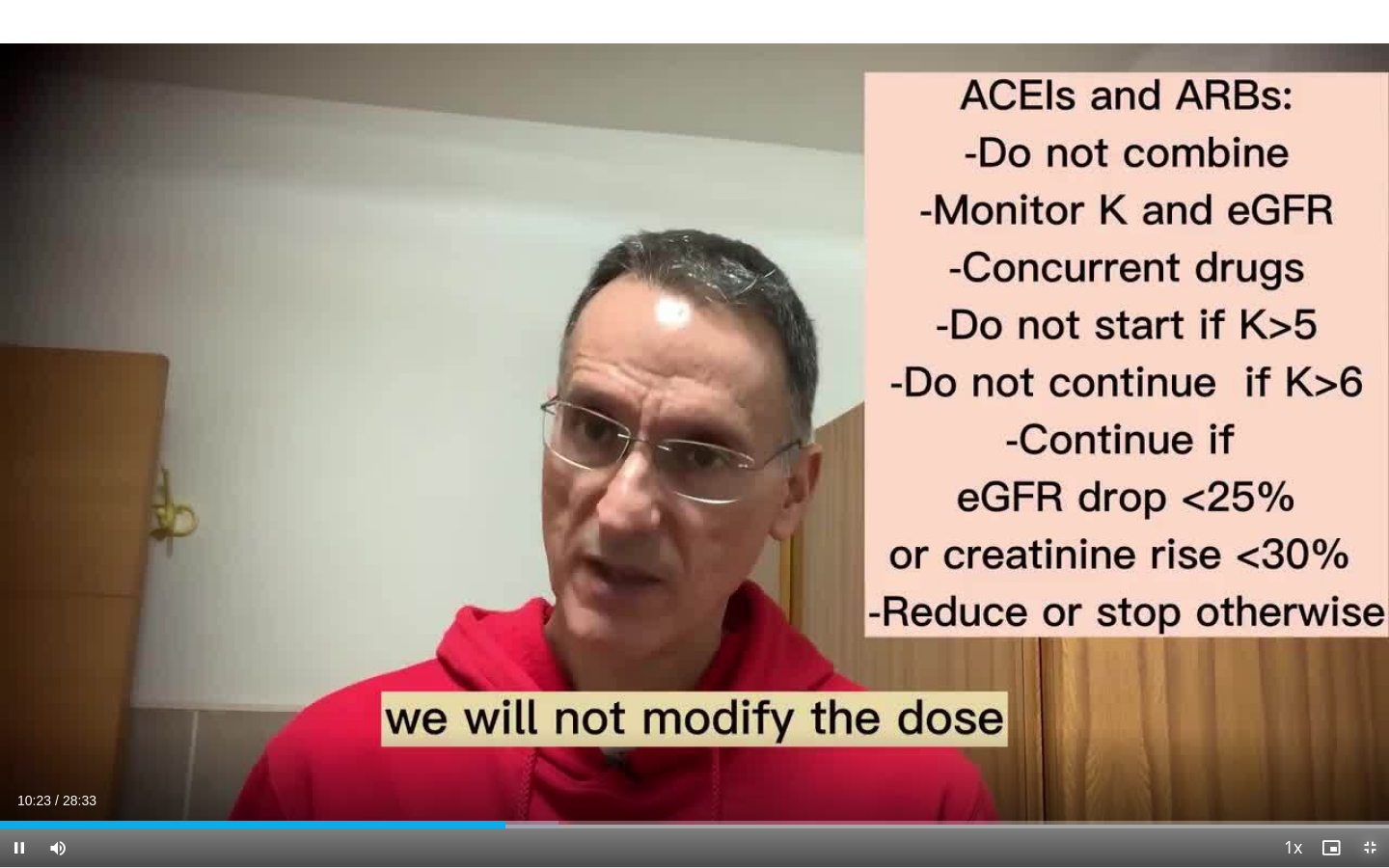 click at bounding box center (1370, 848) 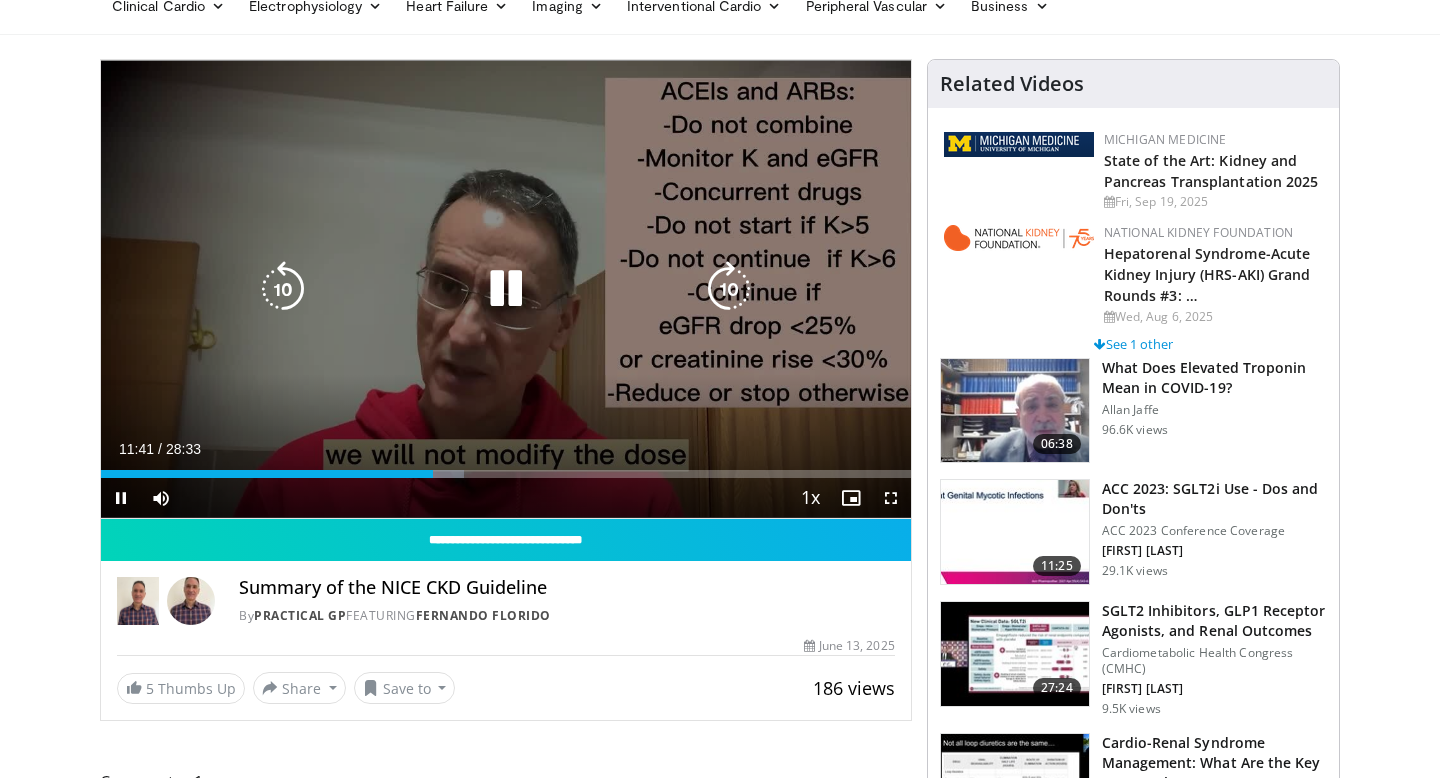 click at bounding box center [283, 289] 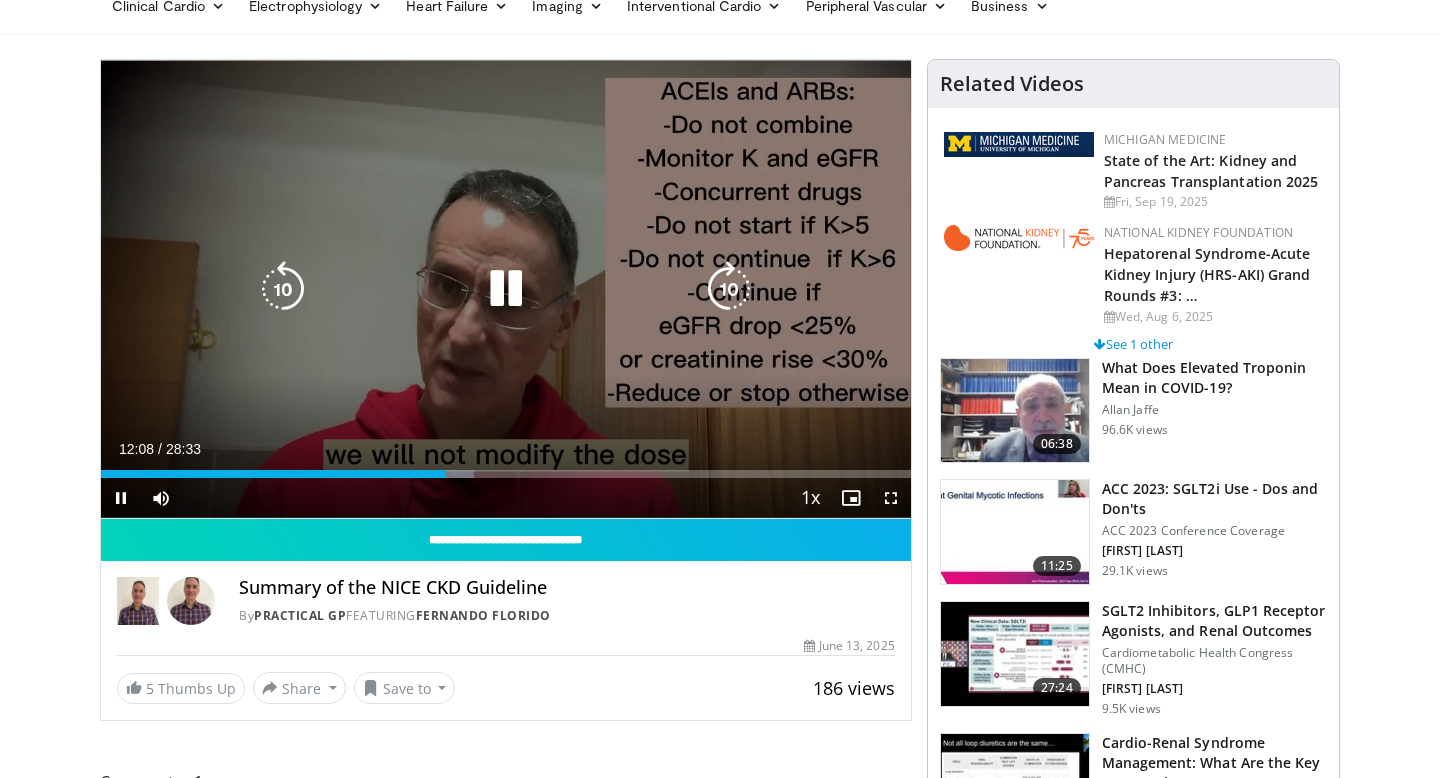 click at bounding box center (283, 289) 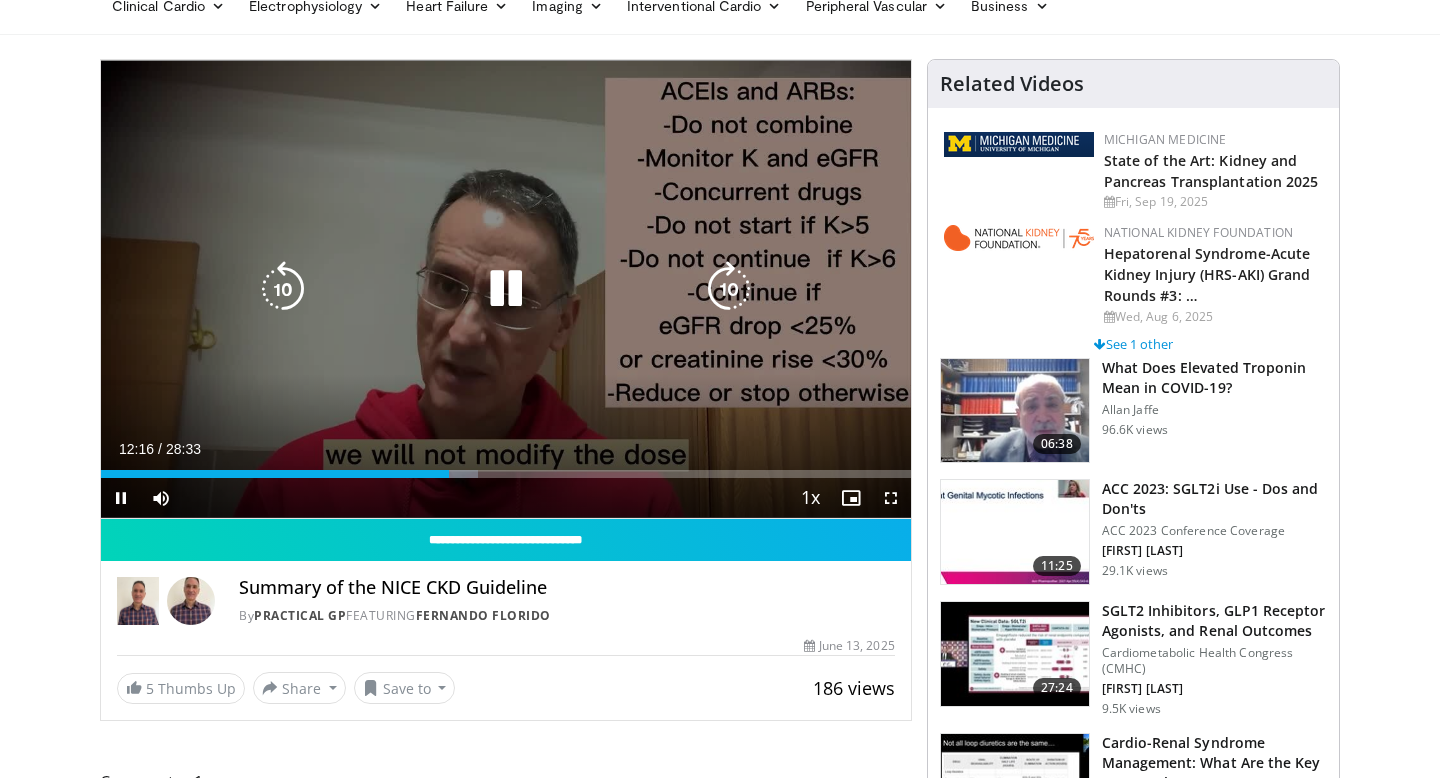 click at bounding box center (283, 289) 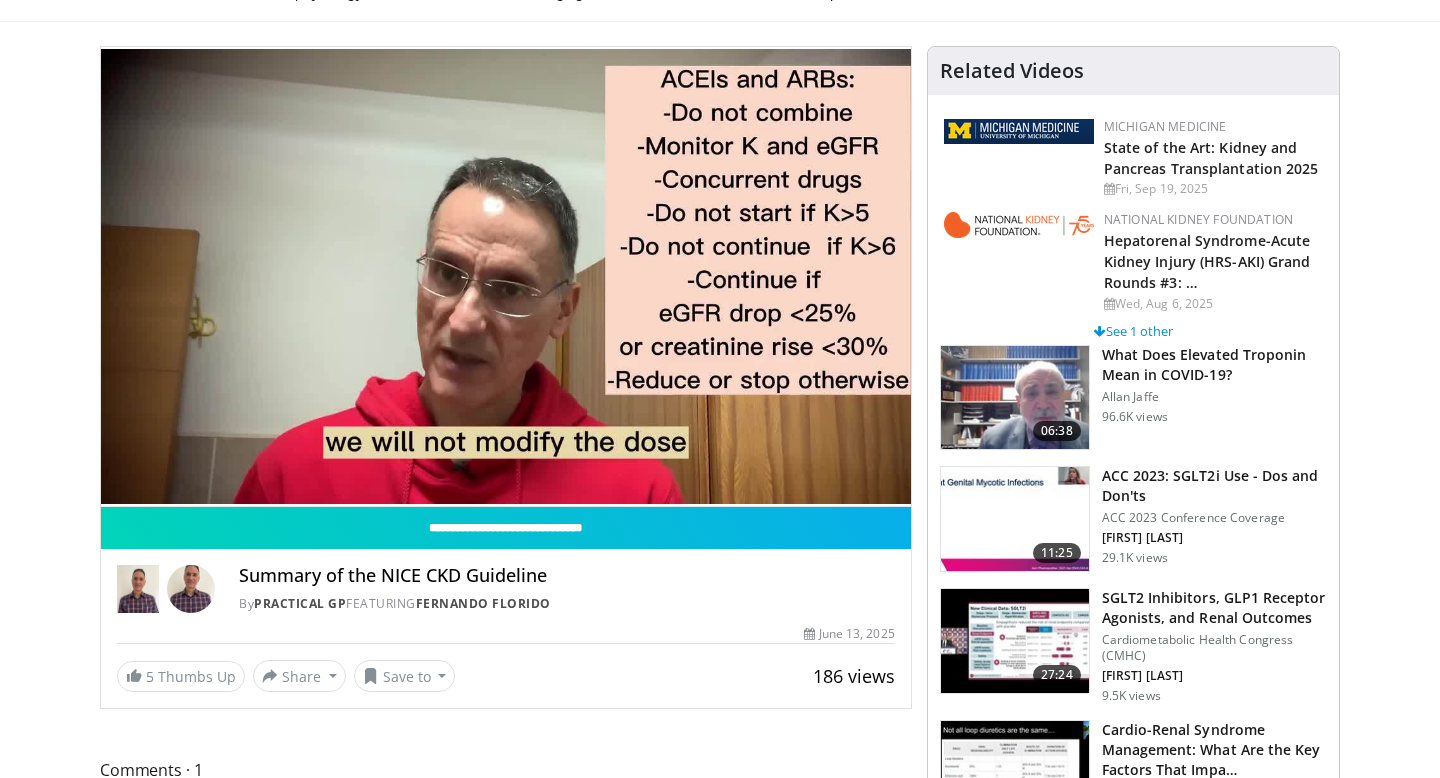 scroll, scrollTop: 90, scrollLeft: 0, axis: vertical 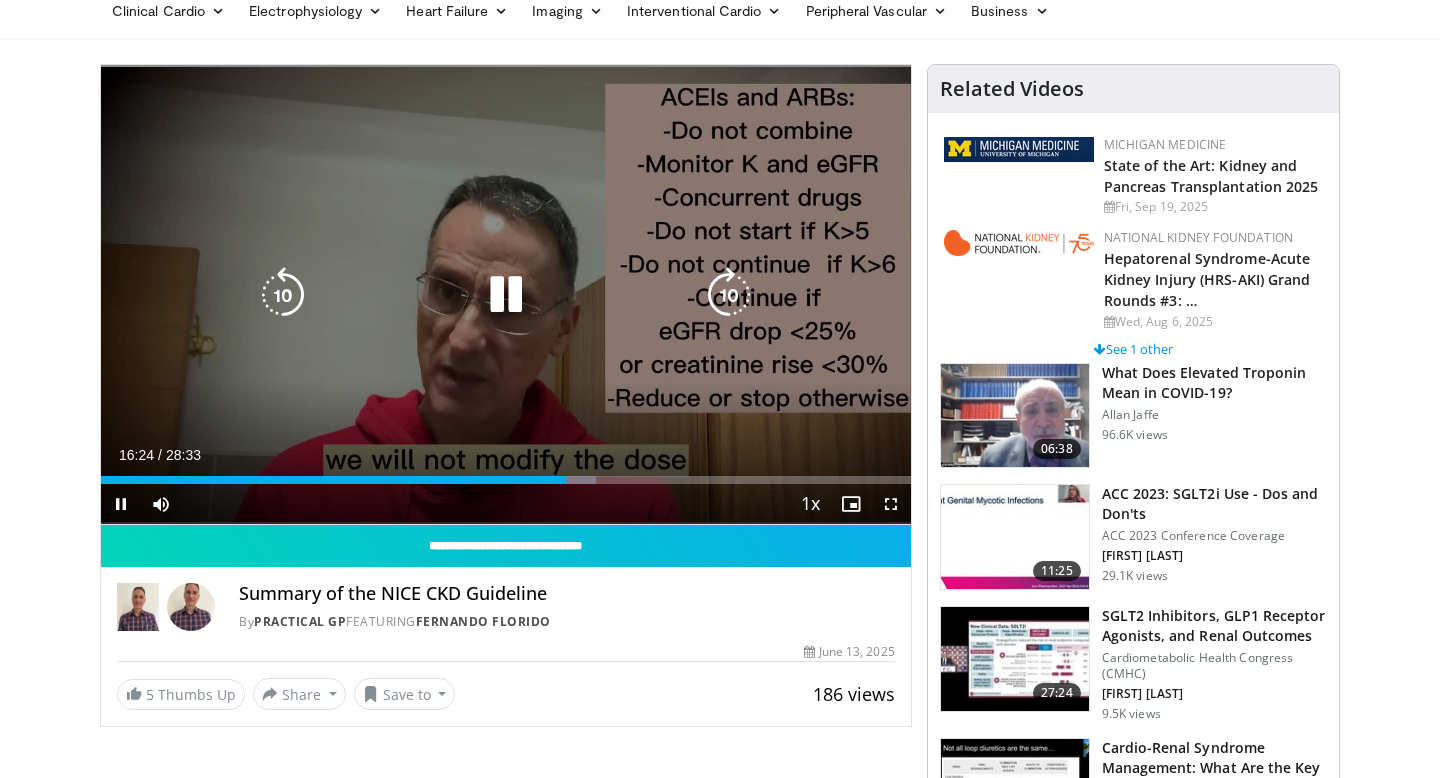 click at bounding box center [506, 295] 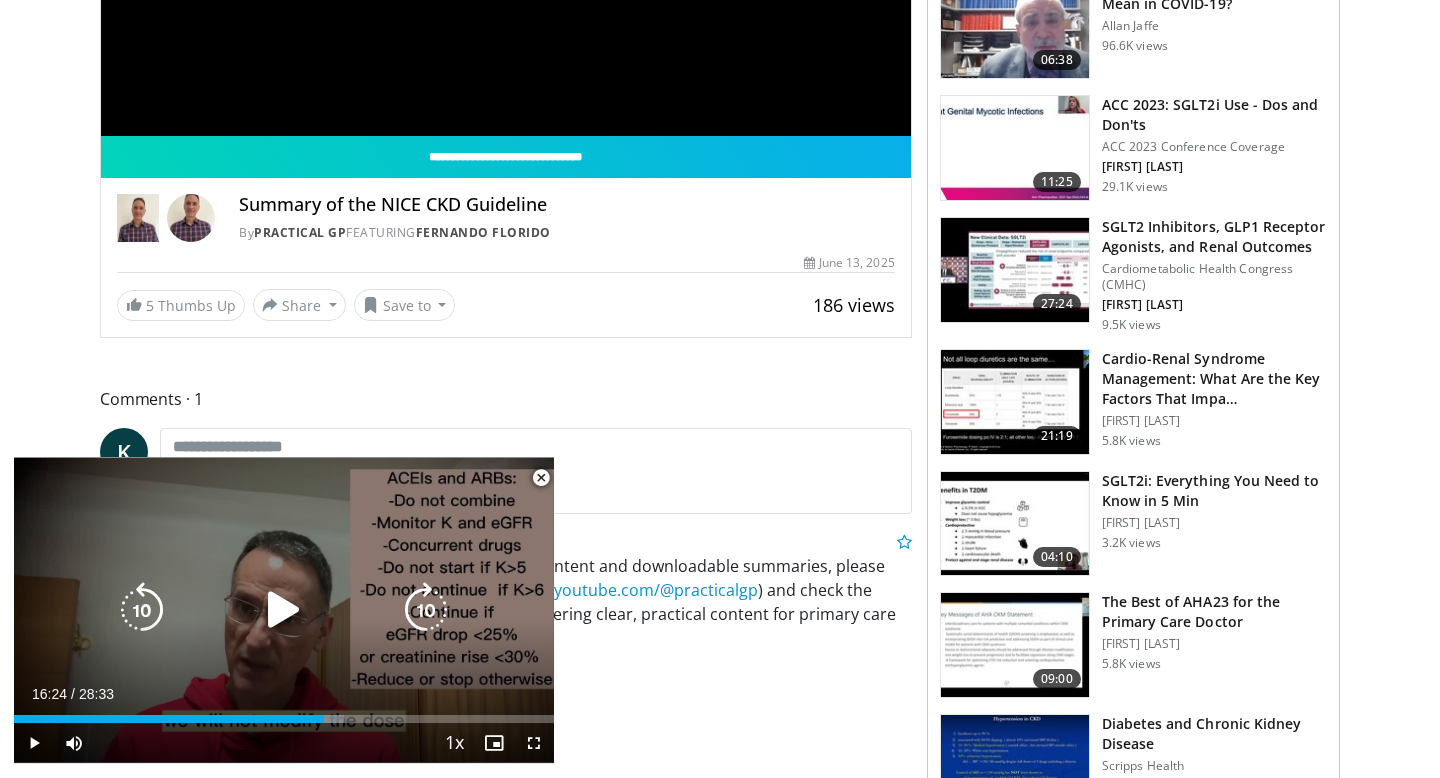 scroll, scrollTop: 497, scrollLeft: 0, axis: vertical 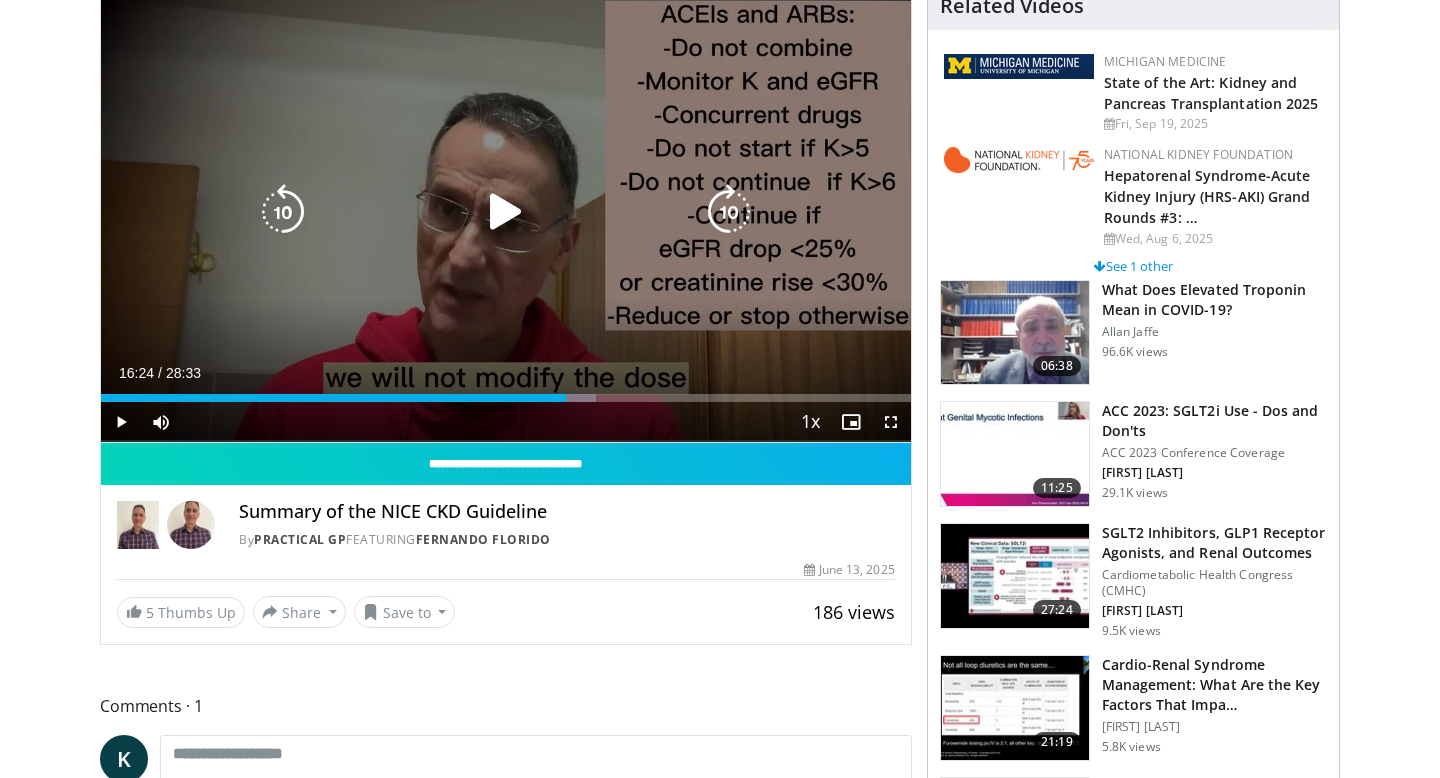 click at bounding box center (506, 212) 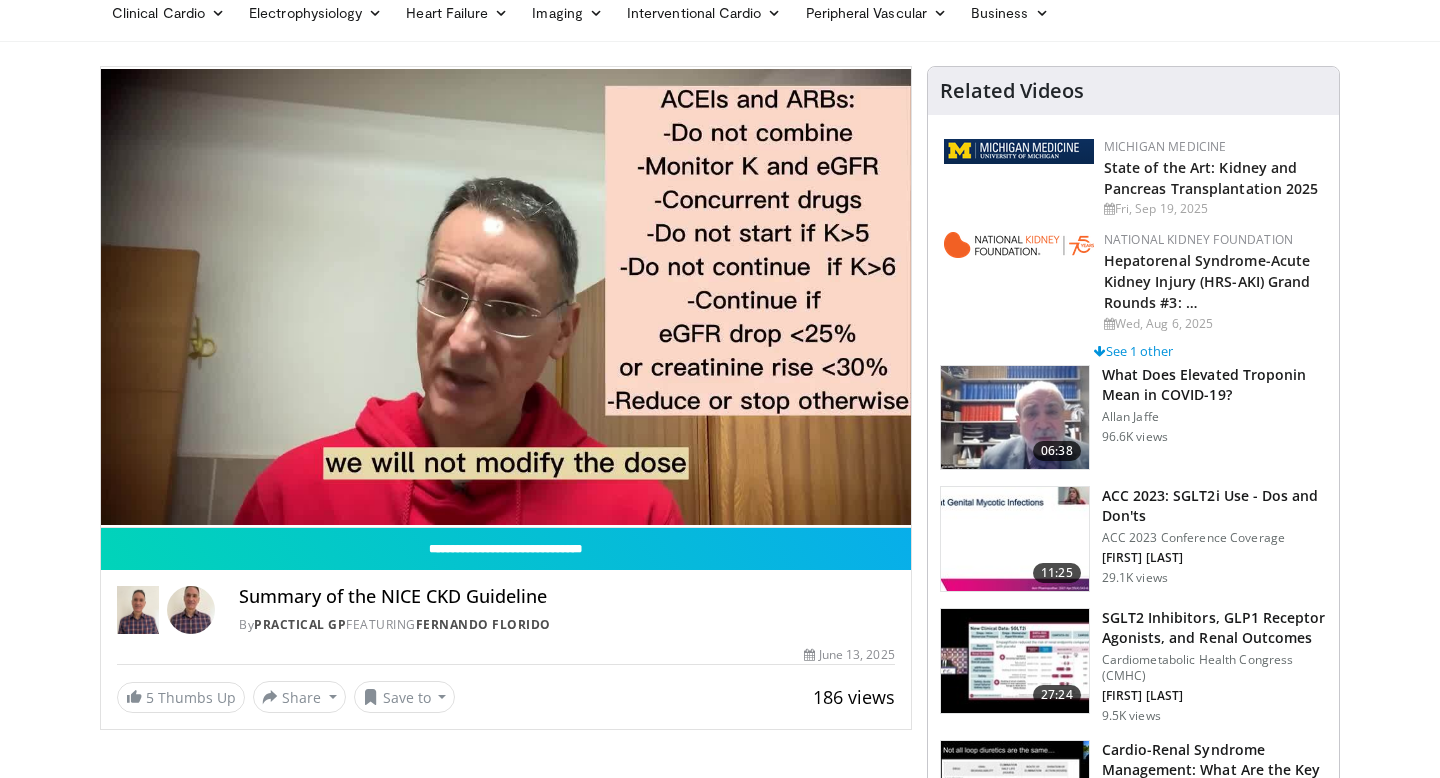 scroll, scrollTop: 87, scrollLeft: 0, axis: vertical 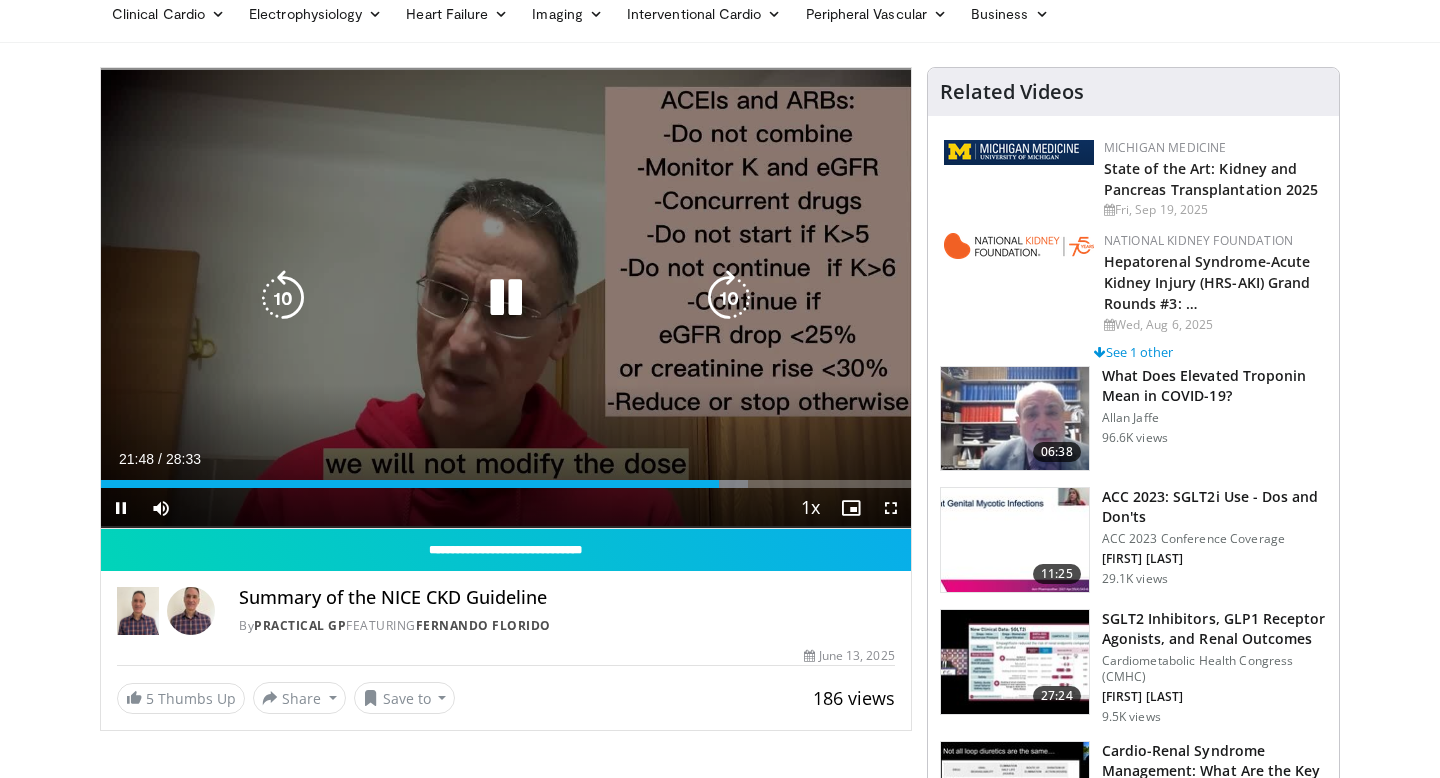 click at bounding box center [283, 298] 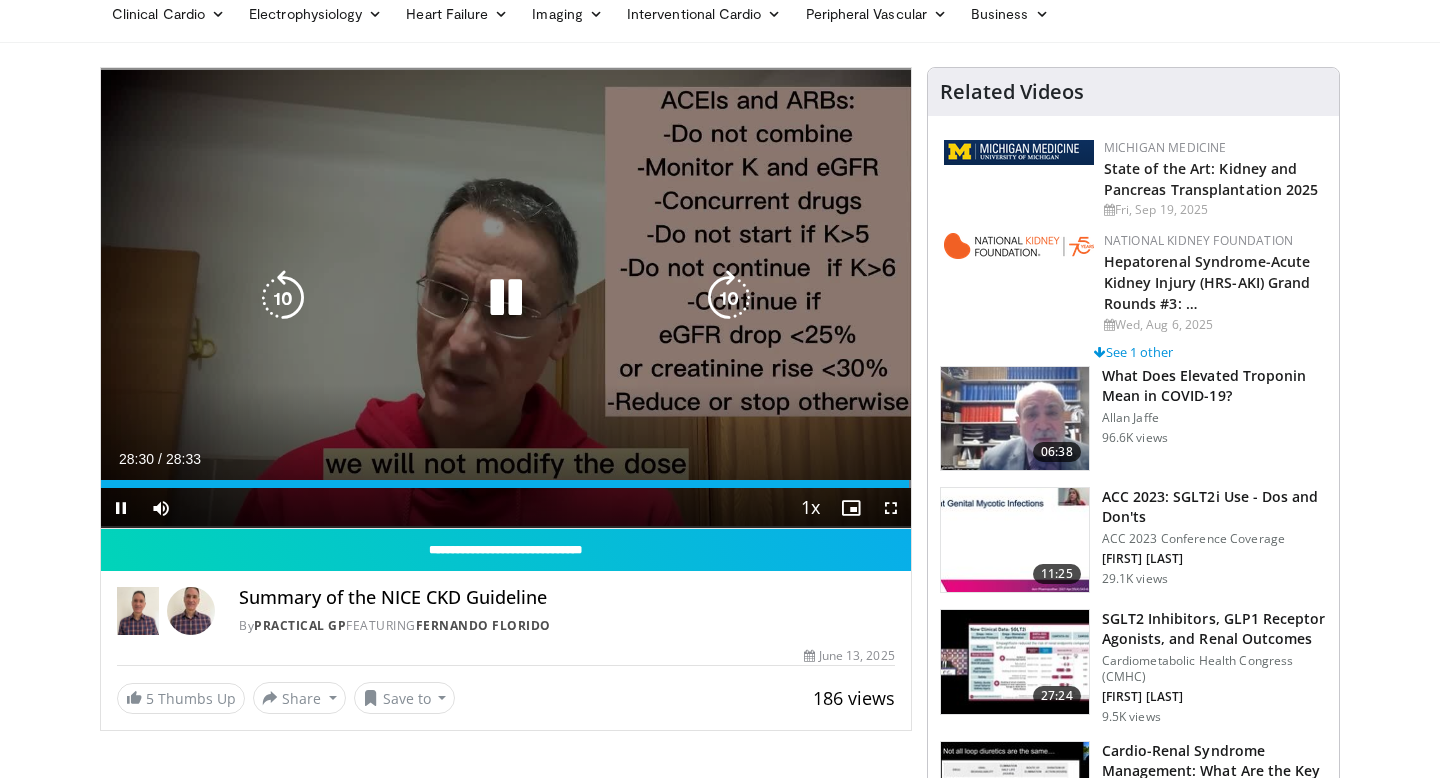 click at bounding box center (506, 298) 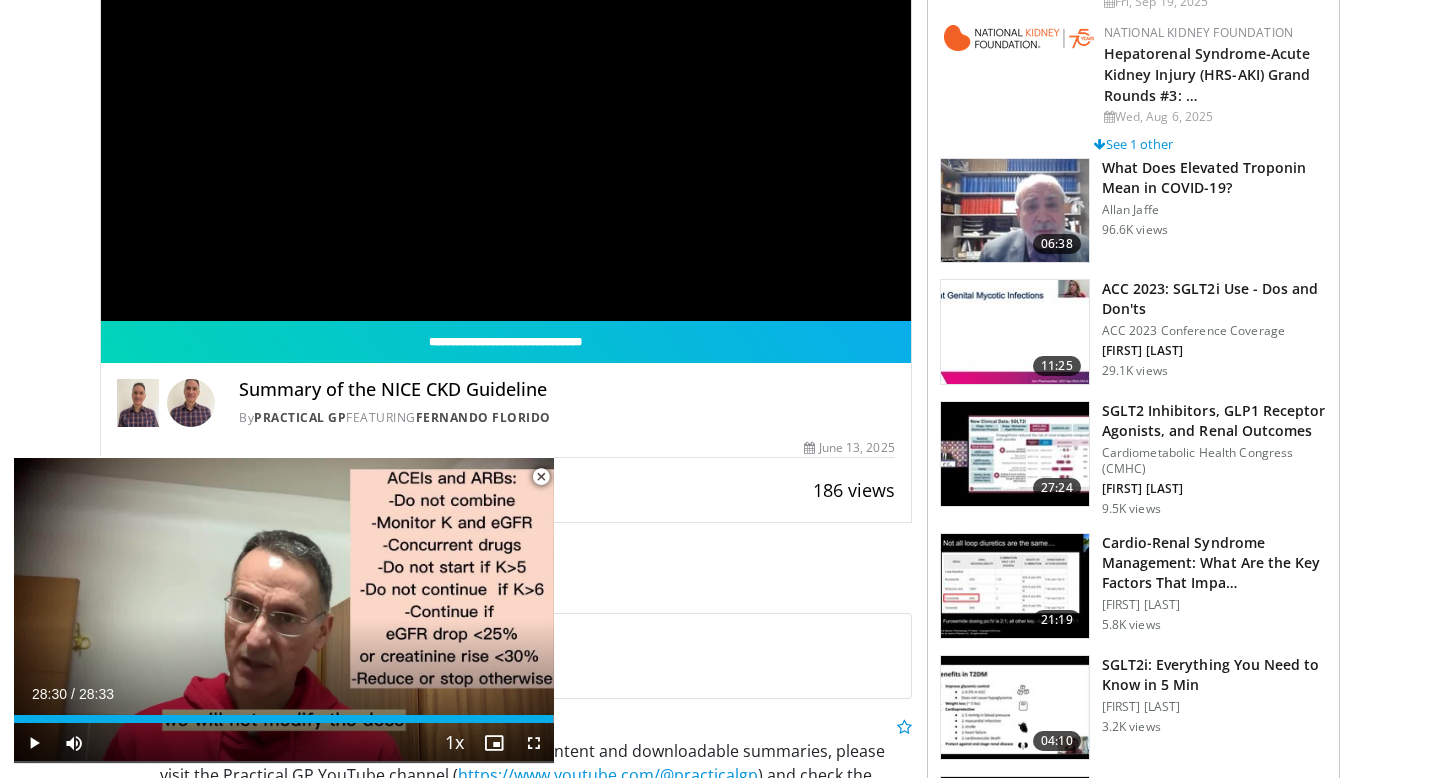 scroll, scrollTop: 296, scrollLeft: 0, axis: vertical 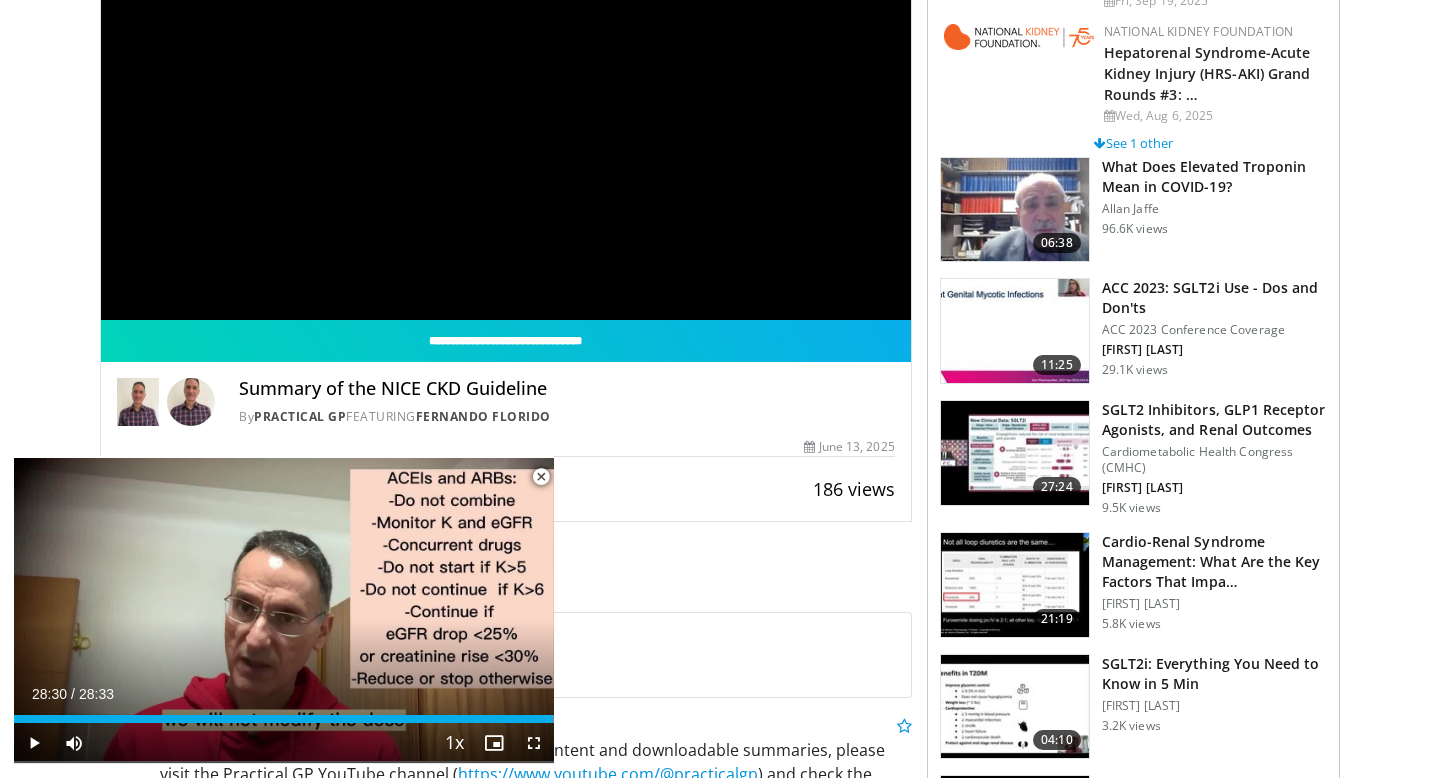 click at bounding box center (541, 477) 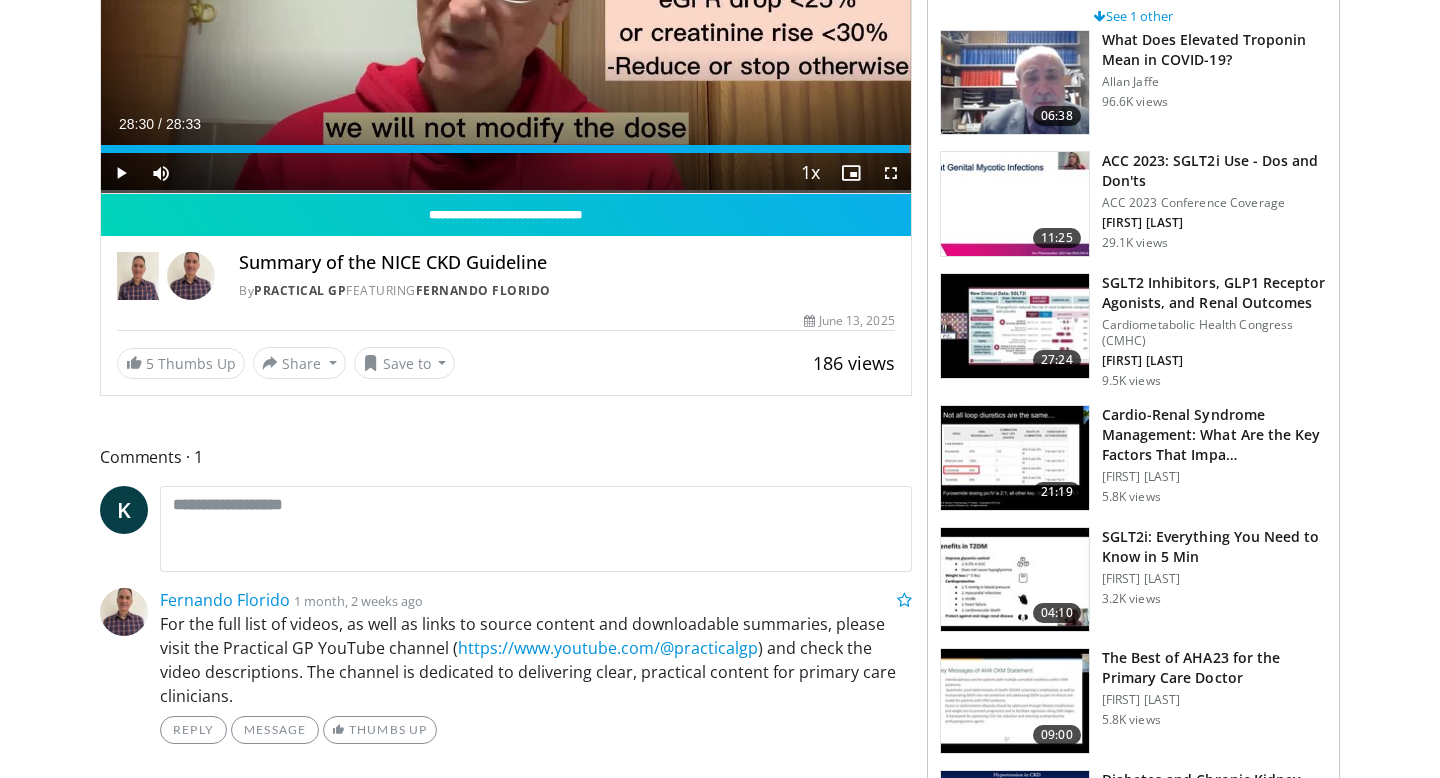 scroll, scrollTop: 425, scrollLeft: 0, axis: vertical 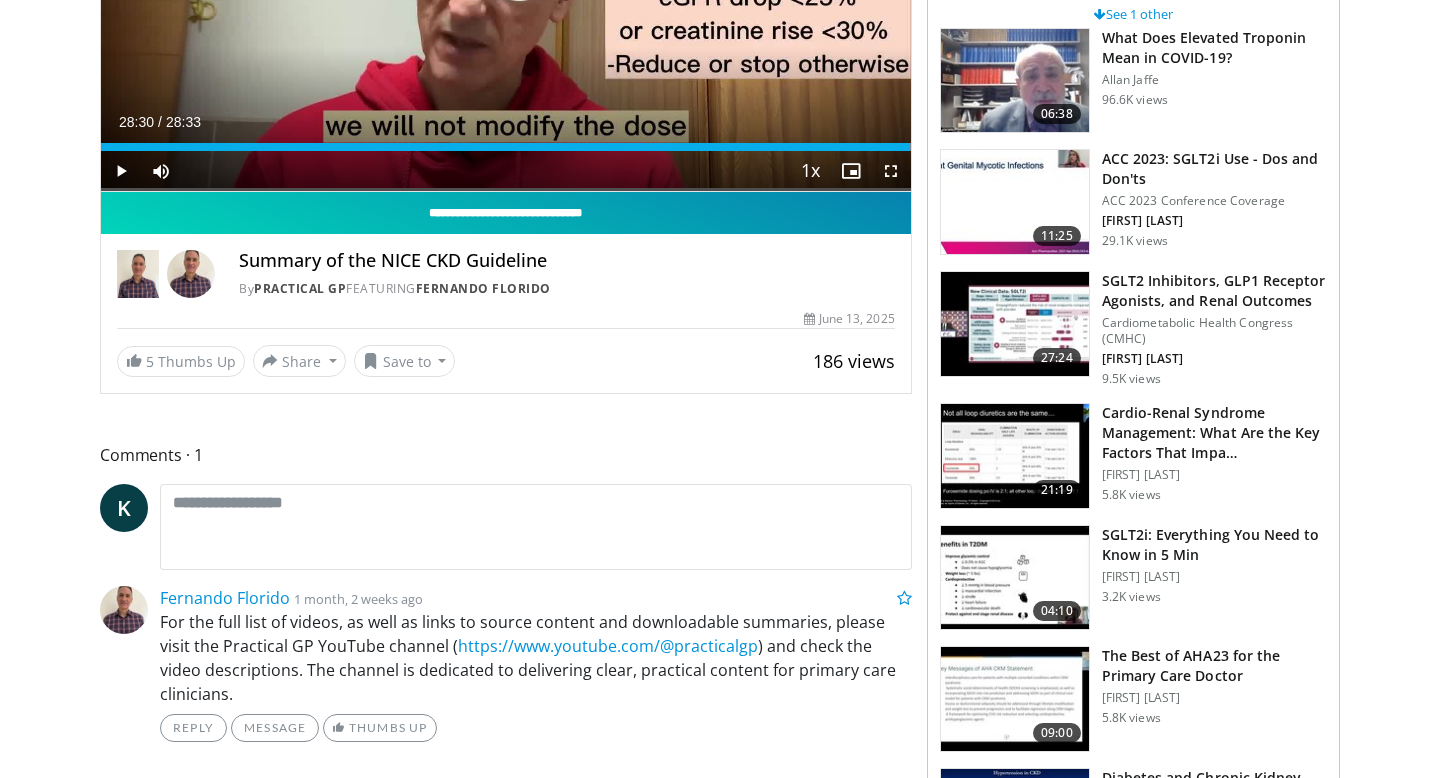 click on "**********" at bounding box center (506, 213) 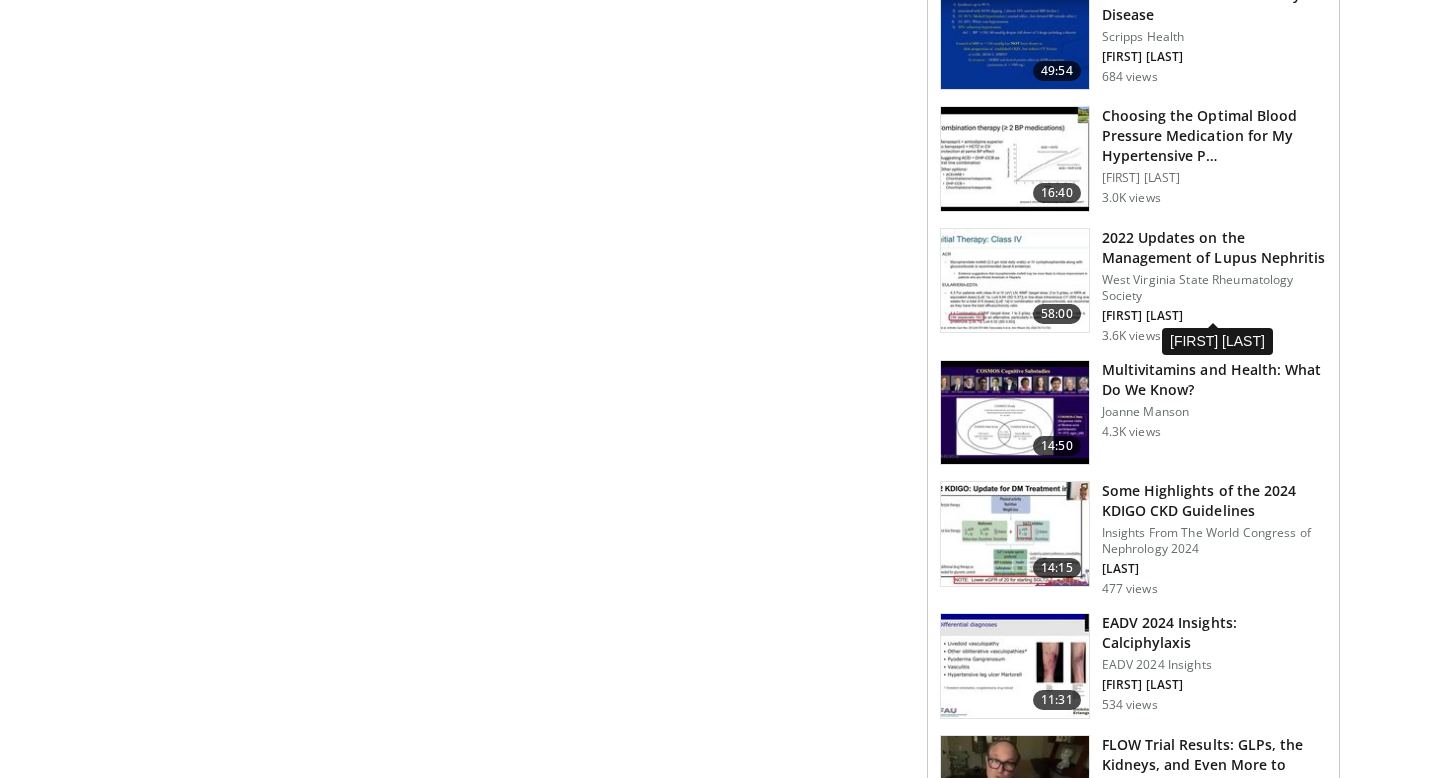 scroll, scrollTop: 1213, scrollLeft: 0, axis: vertical 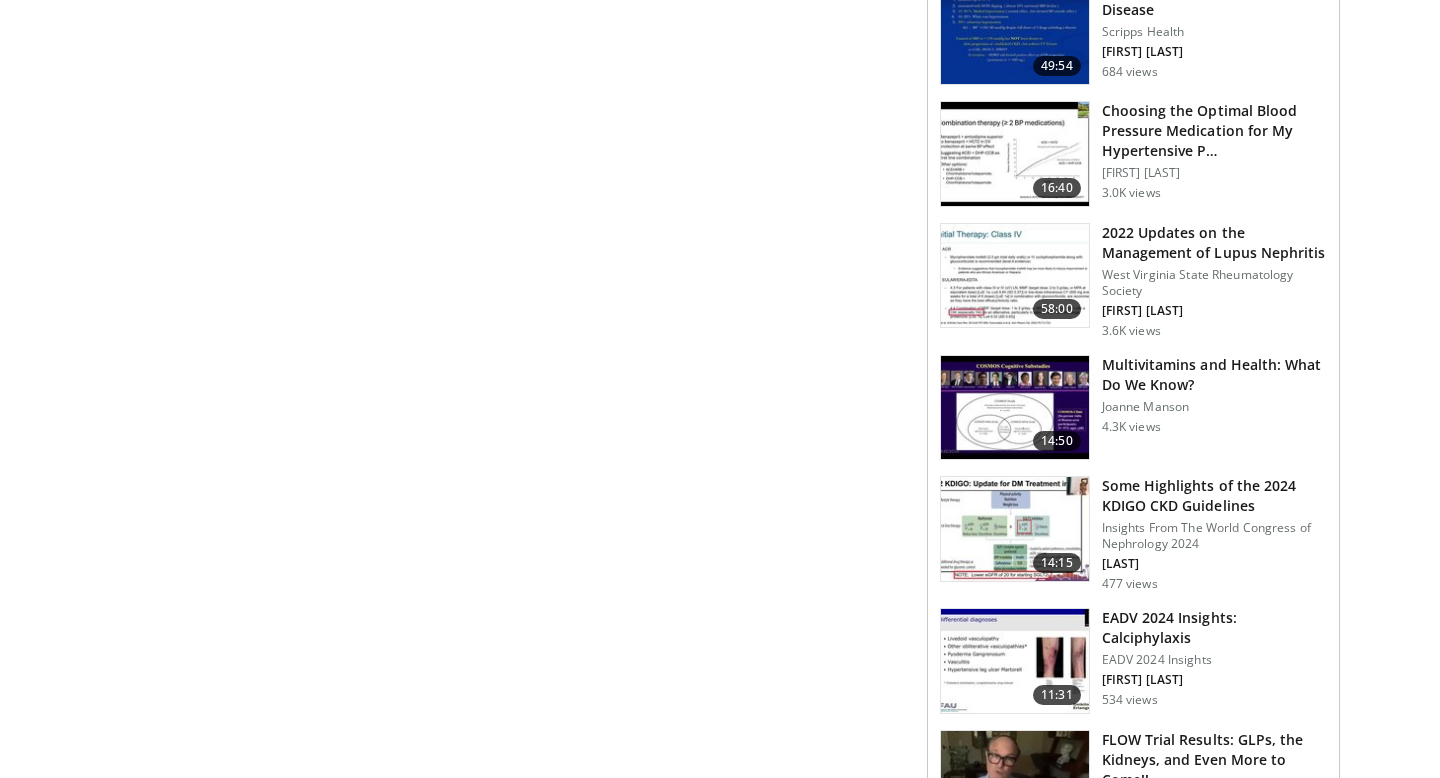 click at bounding box center [1015, 529] 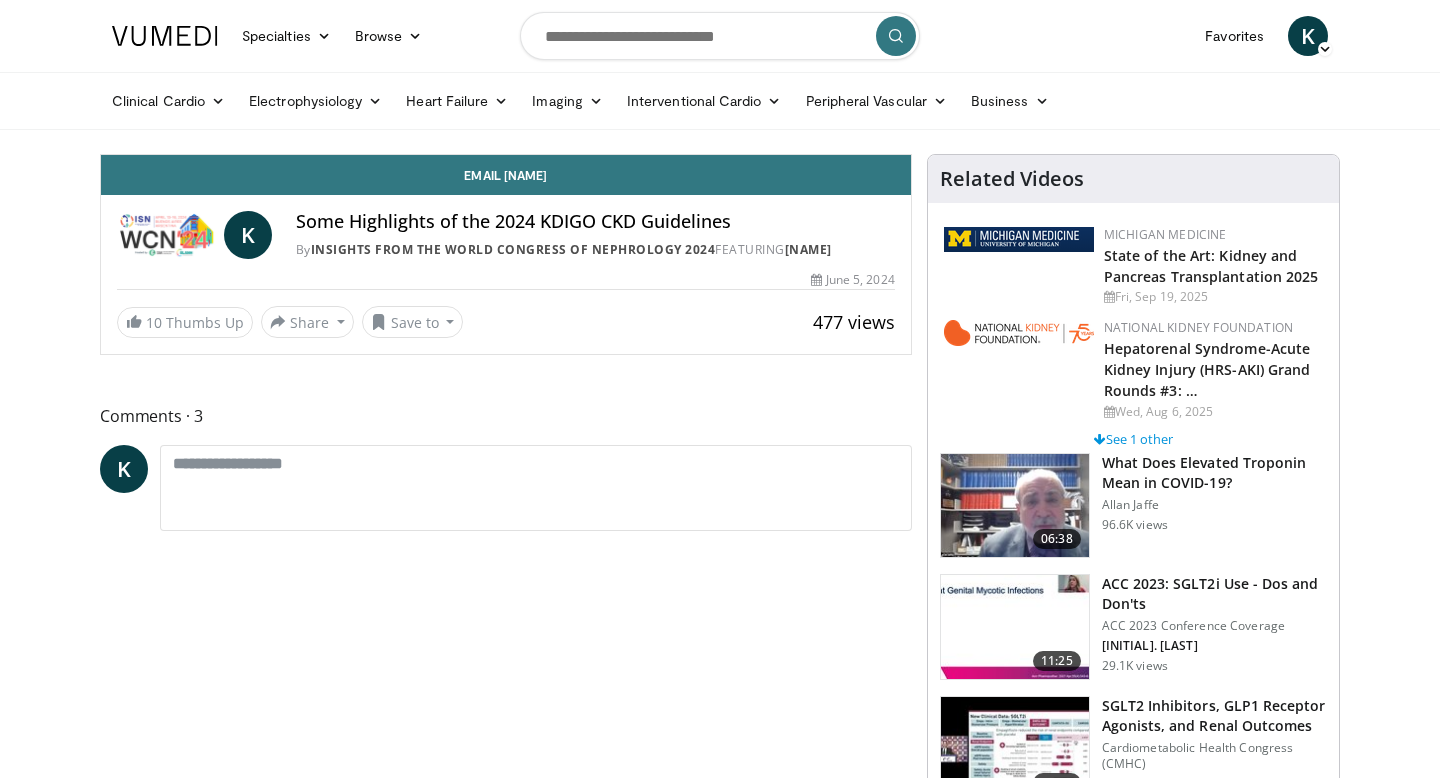 scroll, scrollTop: 0, scrollLeft: 0, axis: both 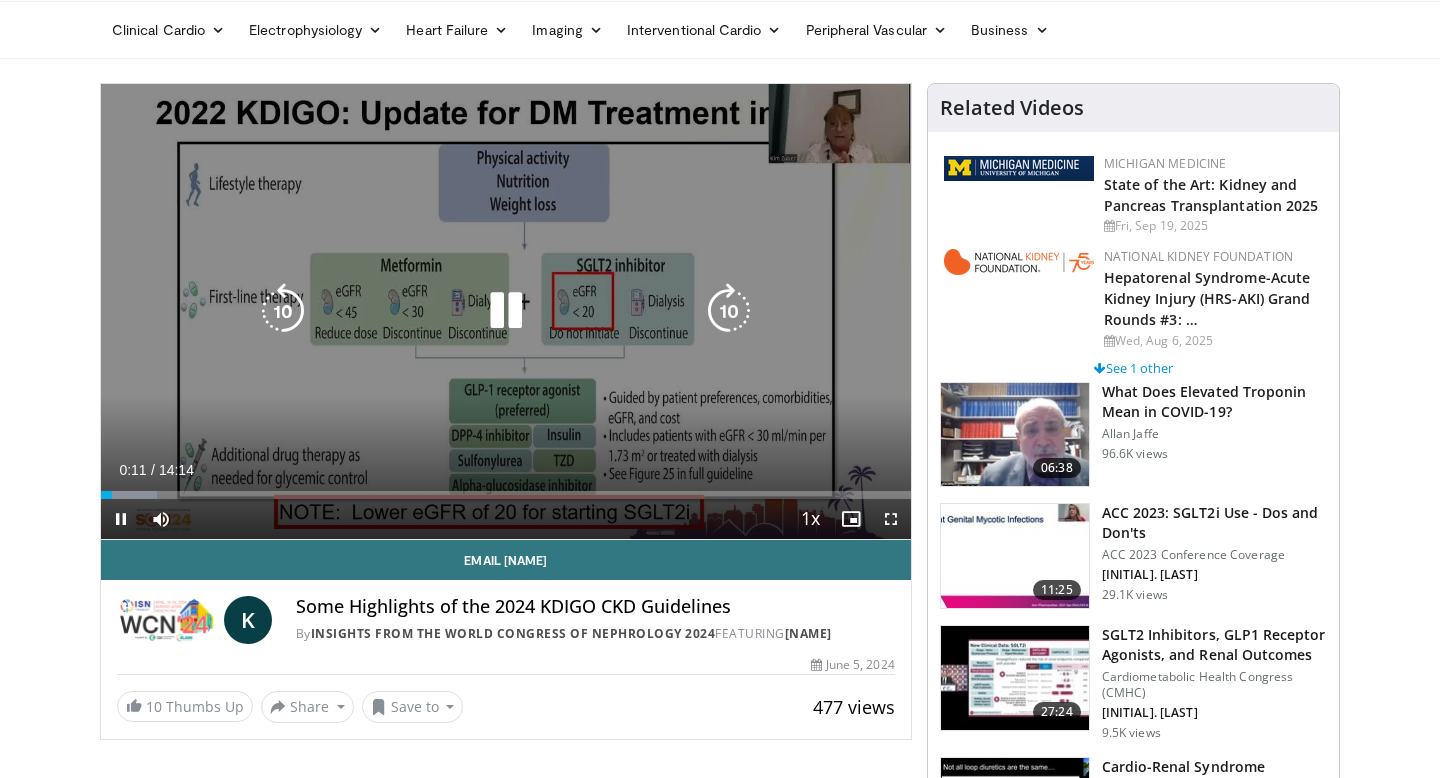 click at bounding box center [506, 311] 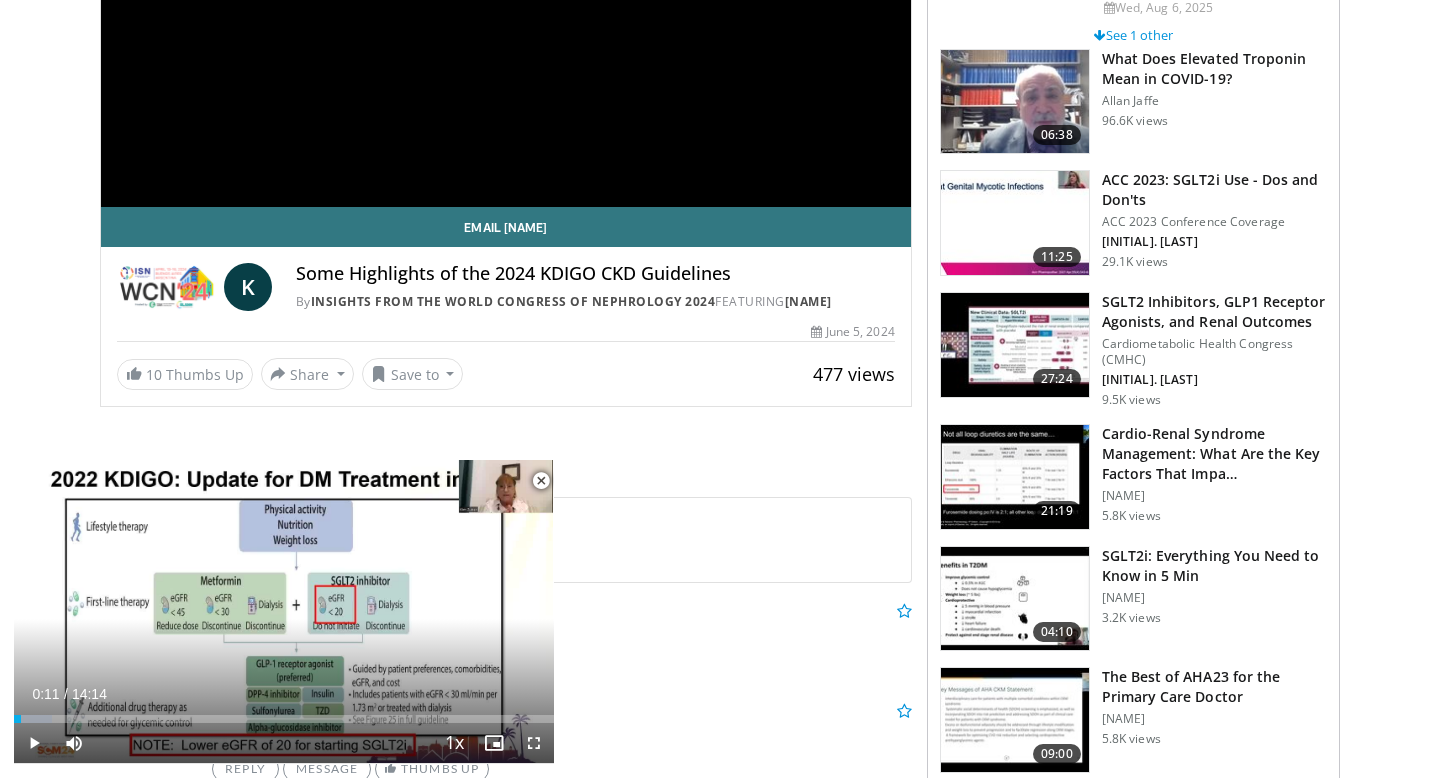 scroll, scrollTop: 400, scrollLeft: 0, axis: vertical 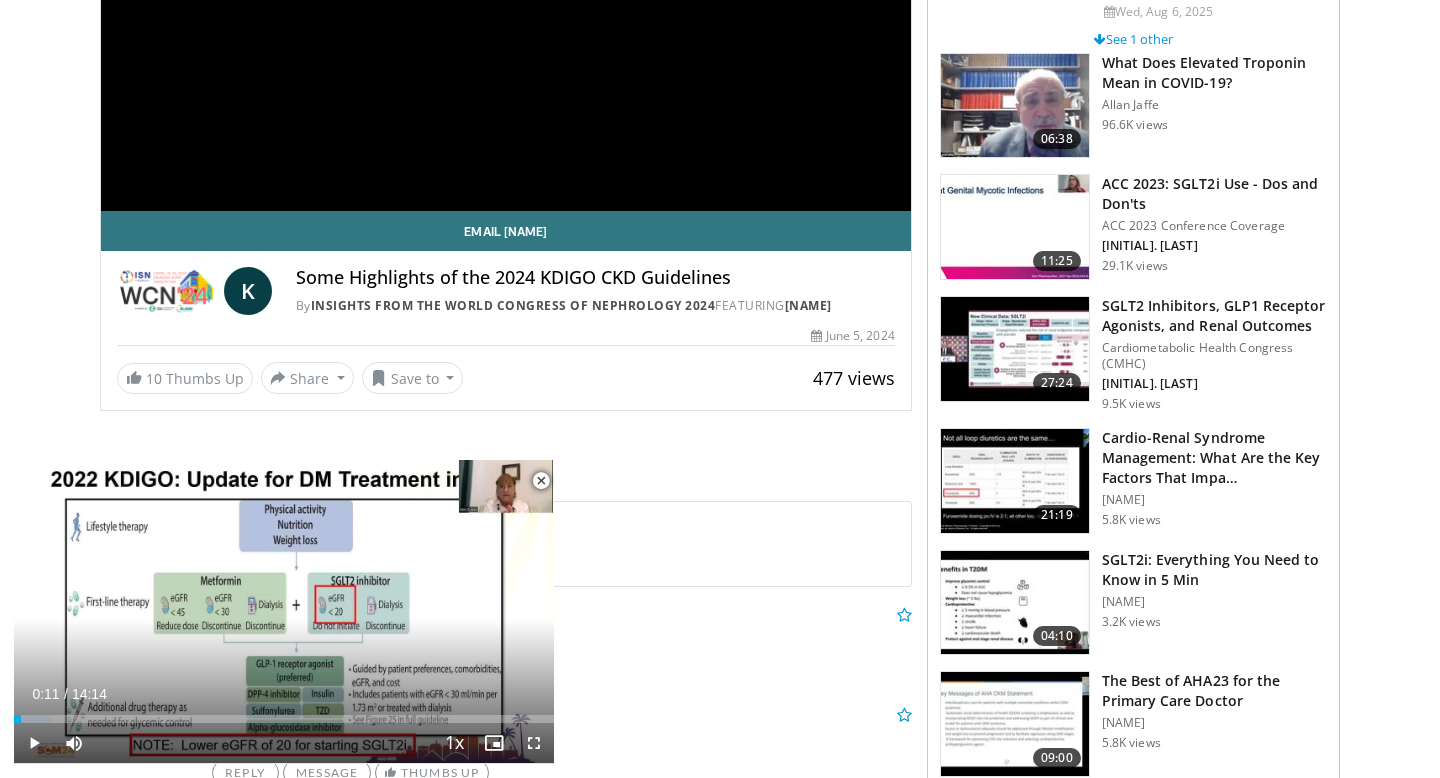 click at bounding box center (1015, 481) 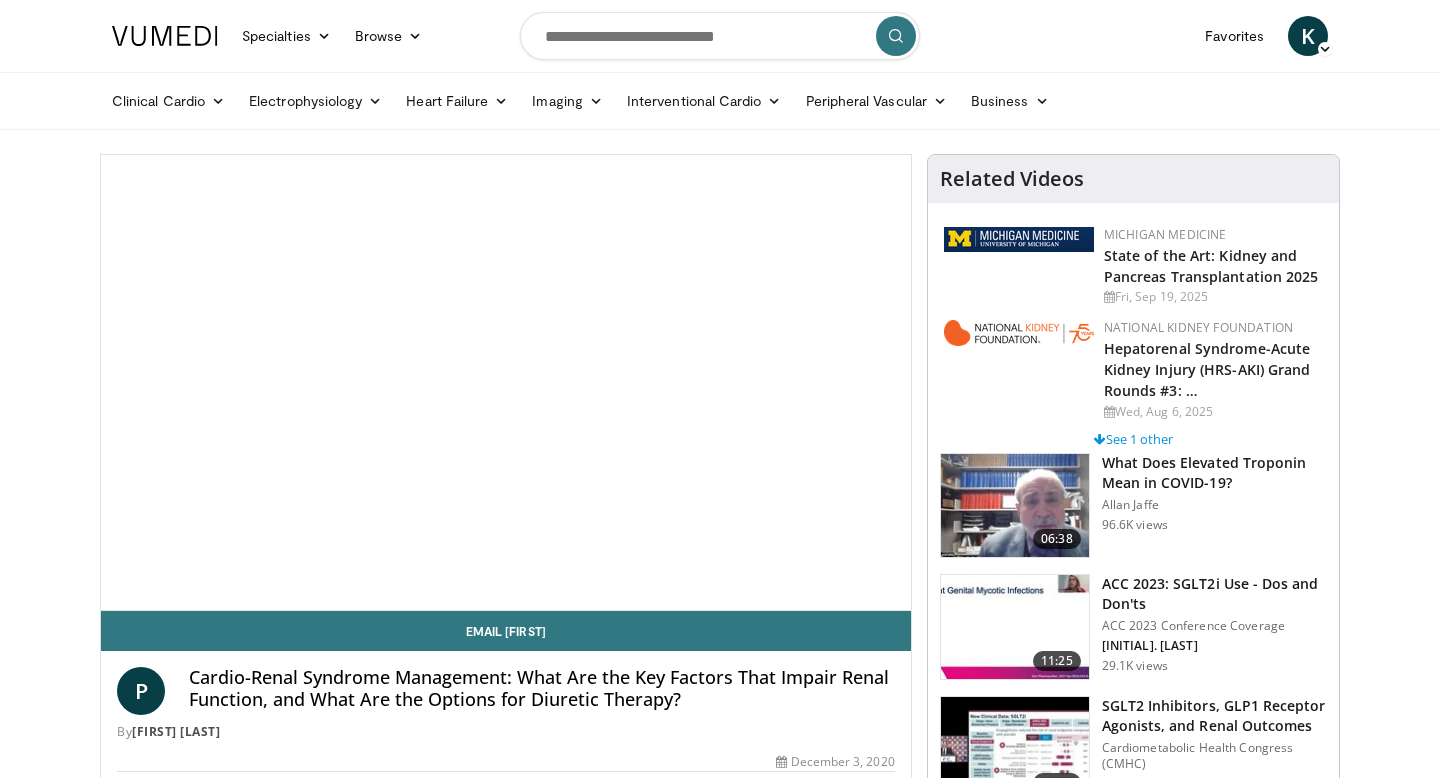 scroll, scrollTop: 0, scrollLeft: 0, axis: both 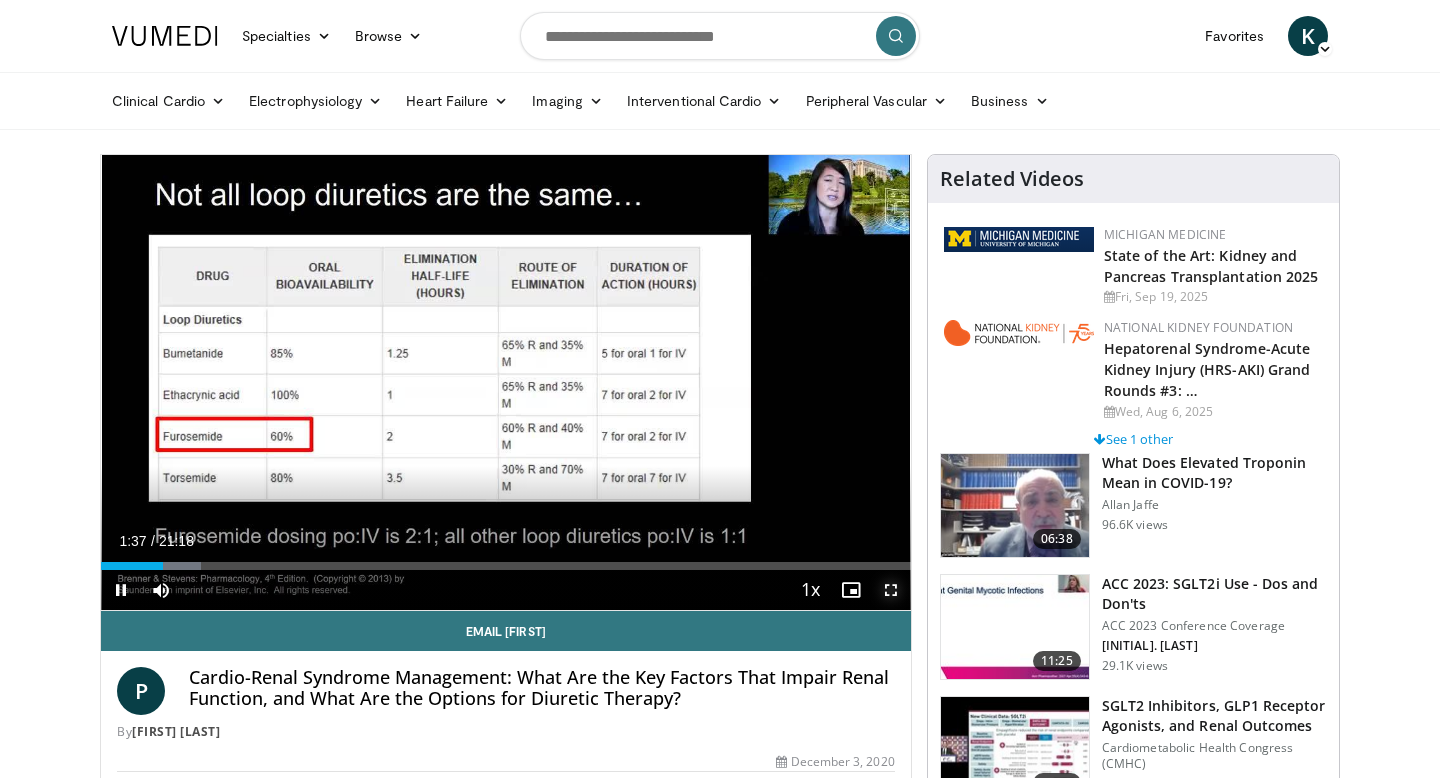 click at bounding box center (891, 590) 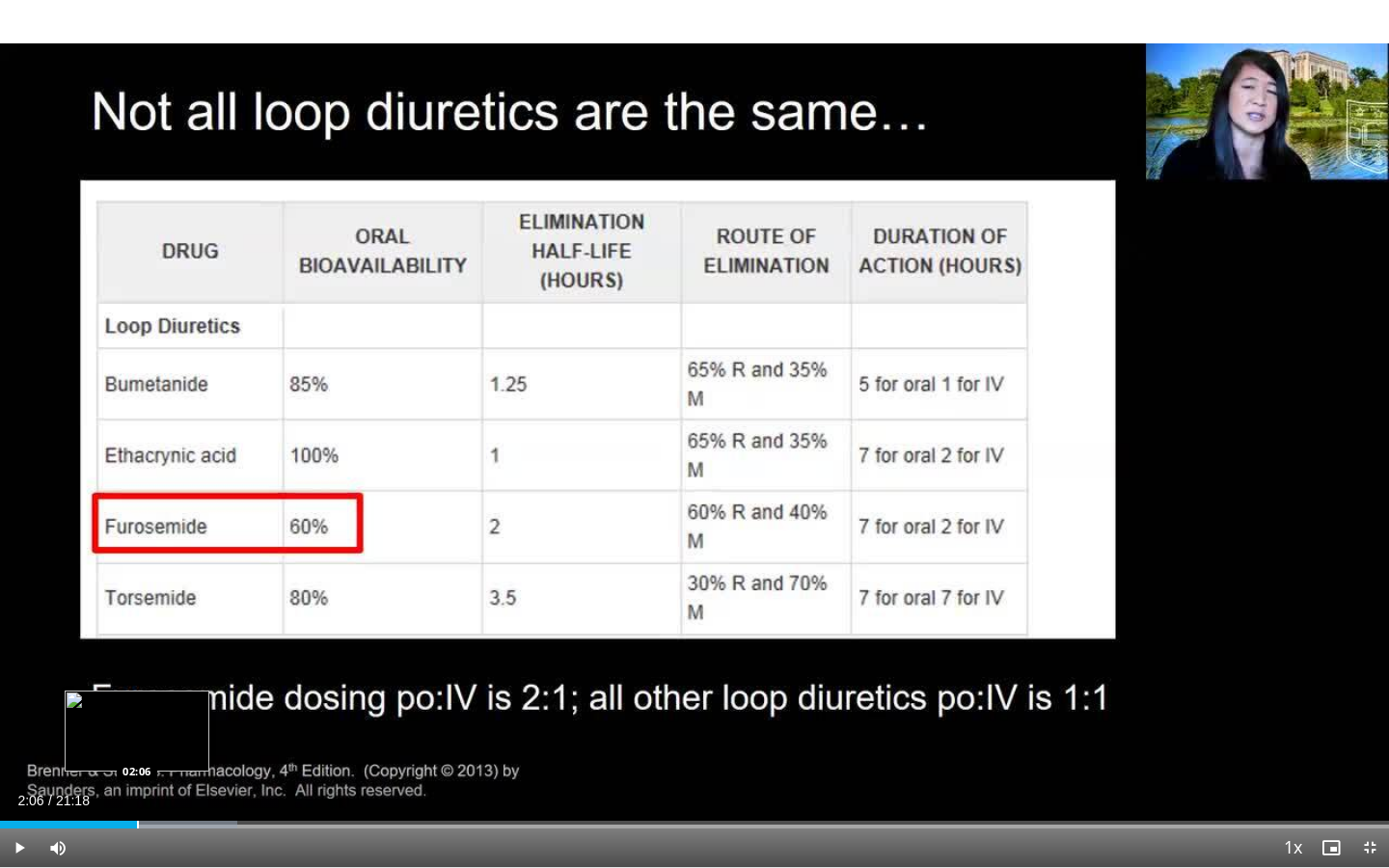 click at bounding box center [138, 825] 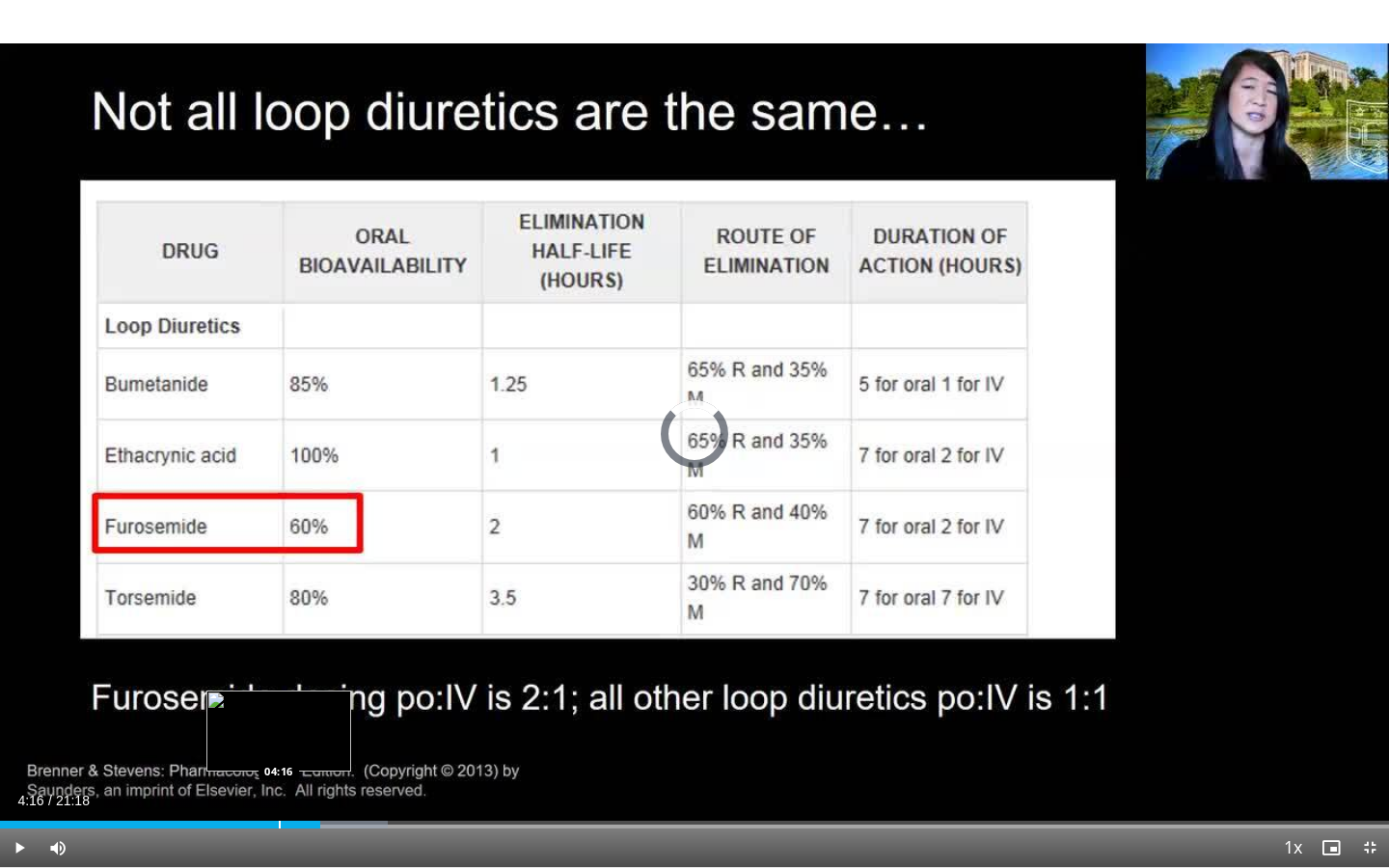 click at bounding box center (280, 825) 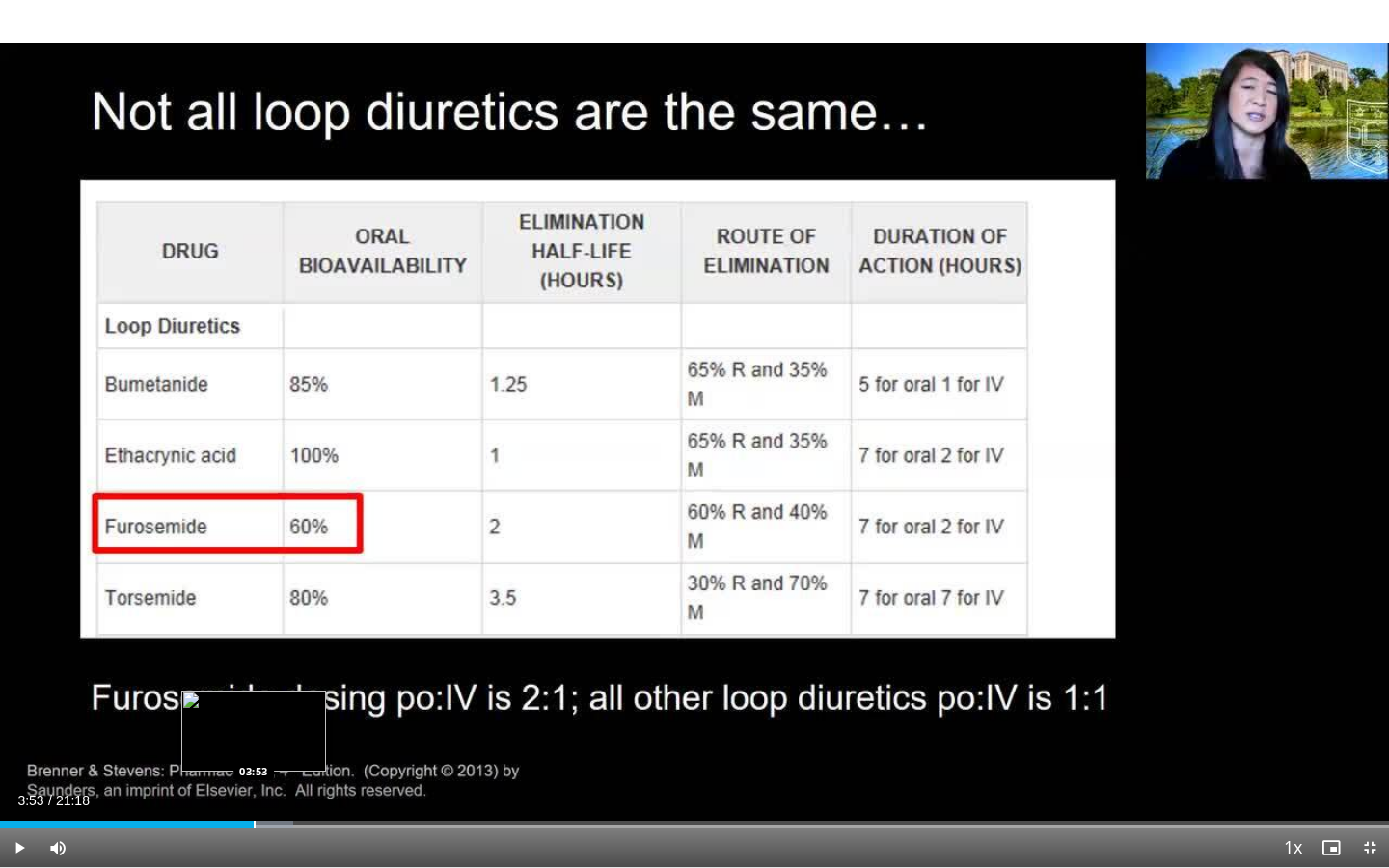 click at bounding box center (255, 825) 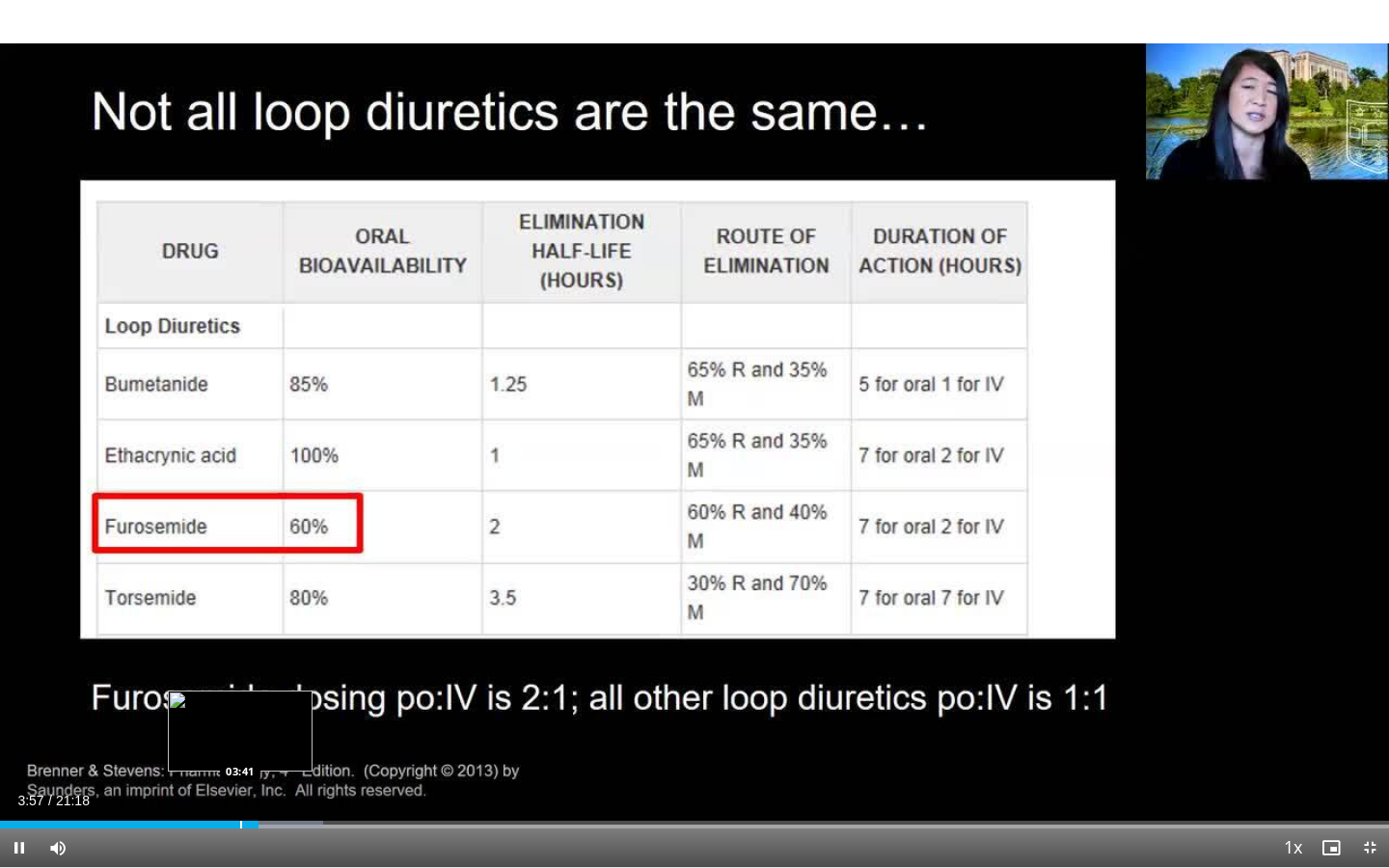 click at bounding box center [241, 825] 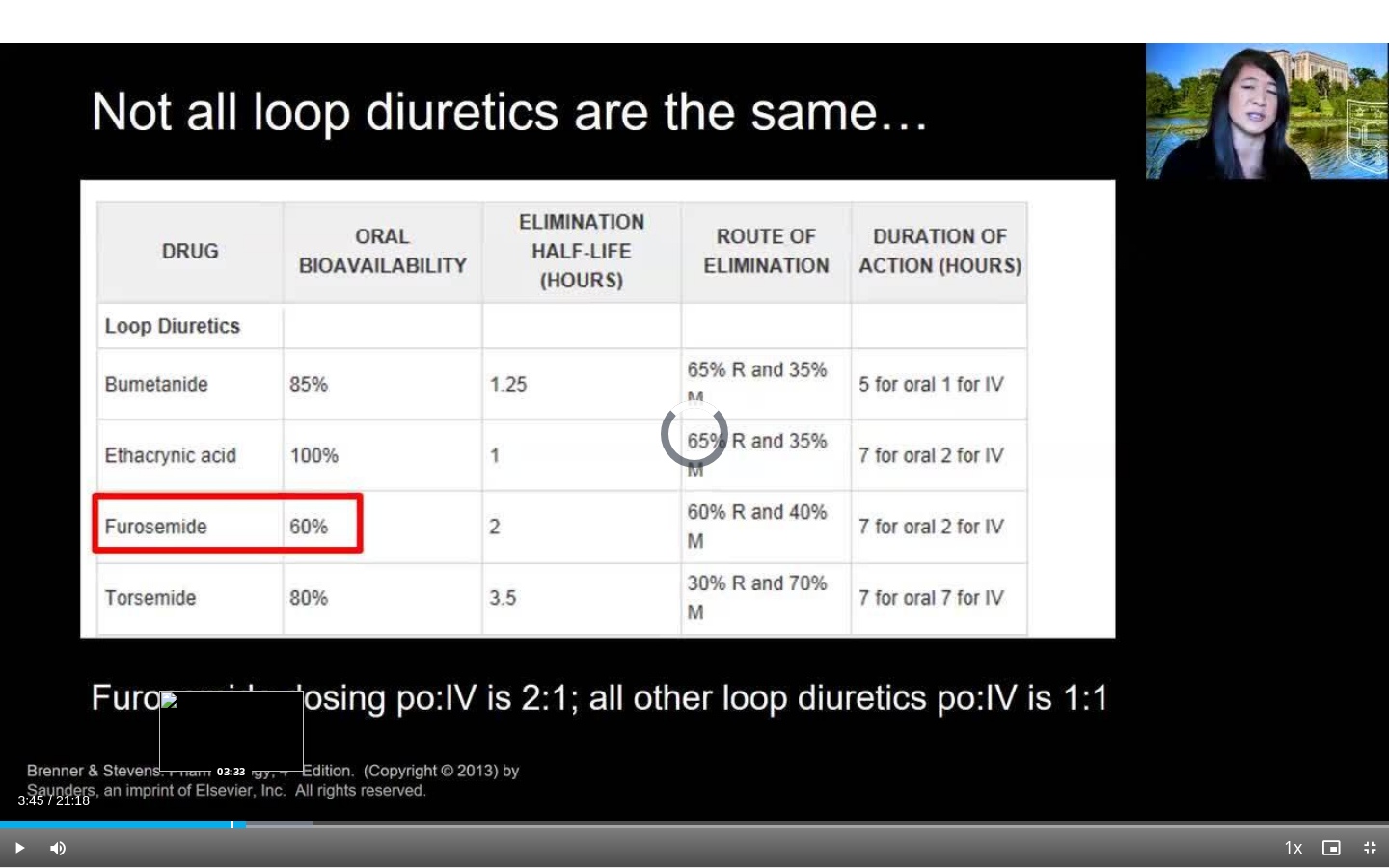 click at bounding box center (232, 825) 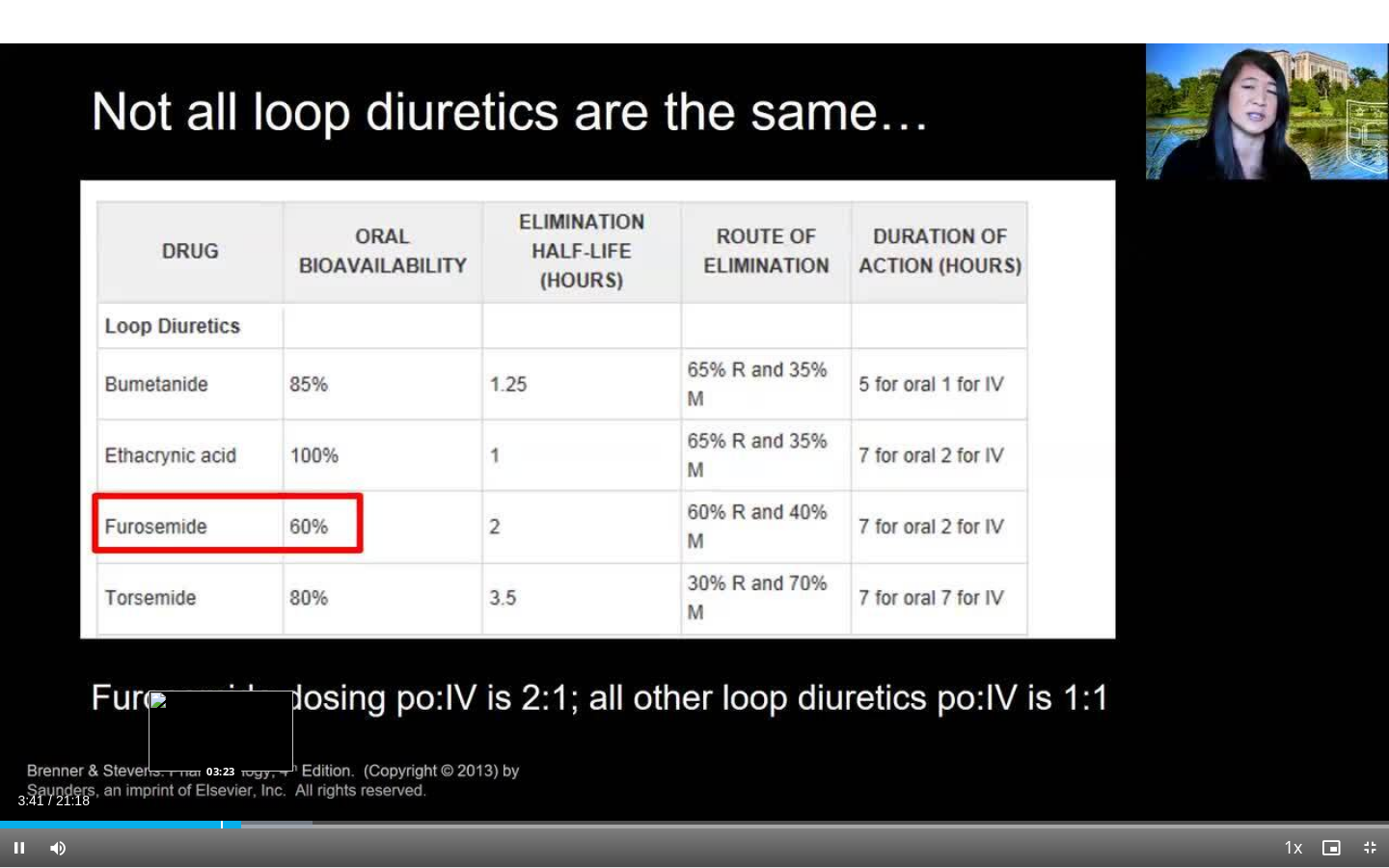 click at bounding box center [222, 825] 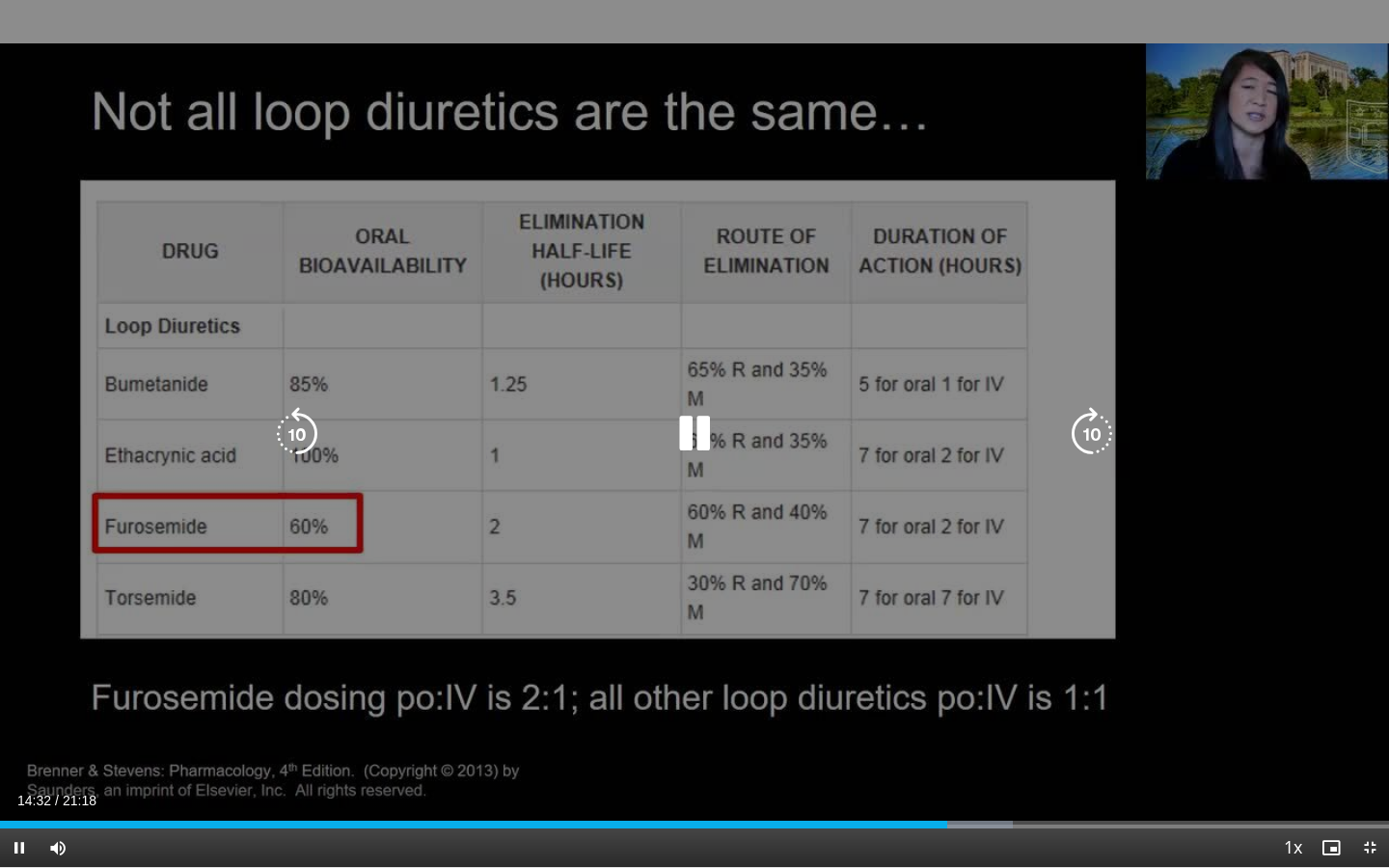click at bounding box center (297, 434) 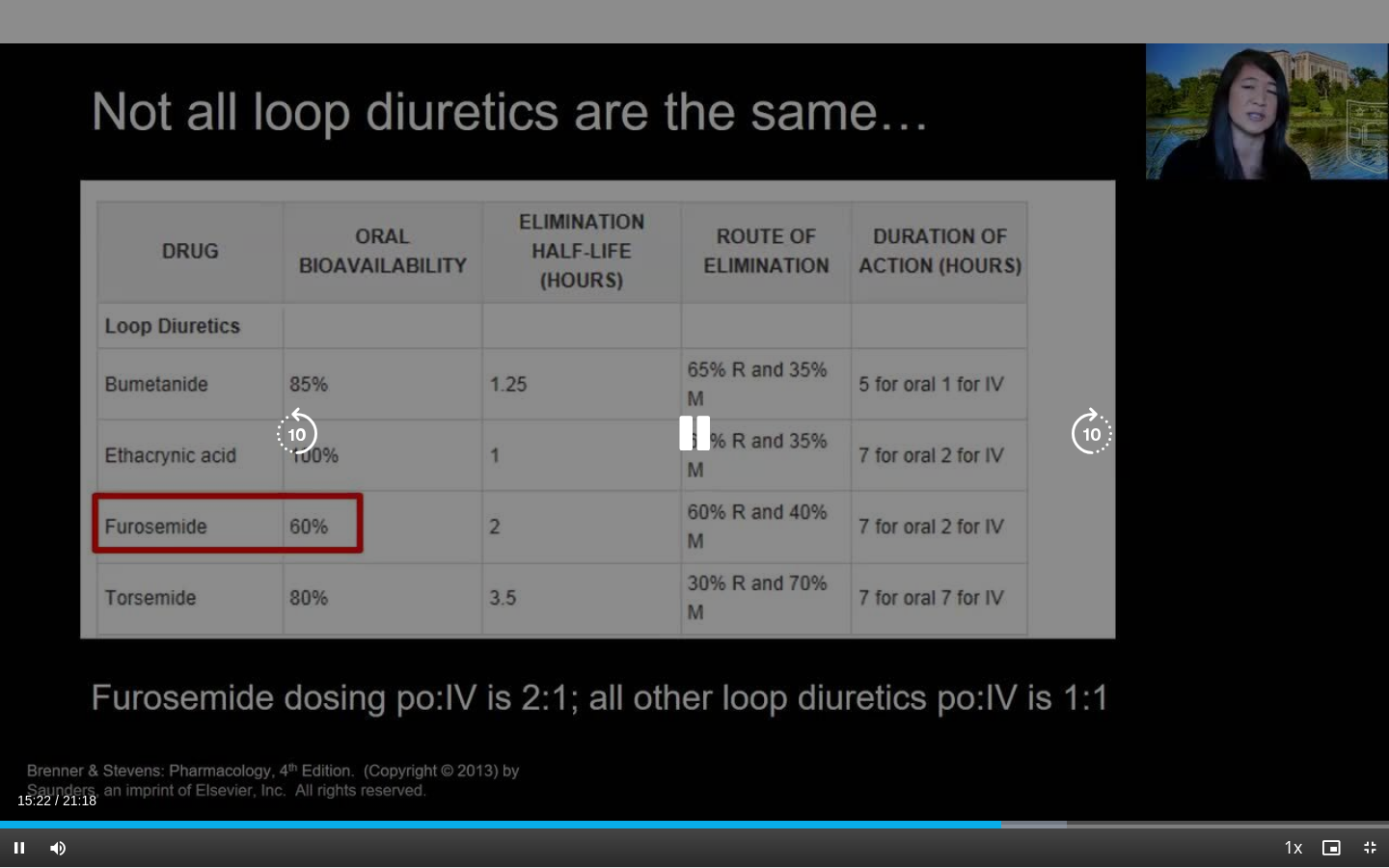 click at bounding box center [297, 434] 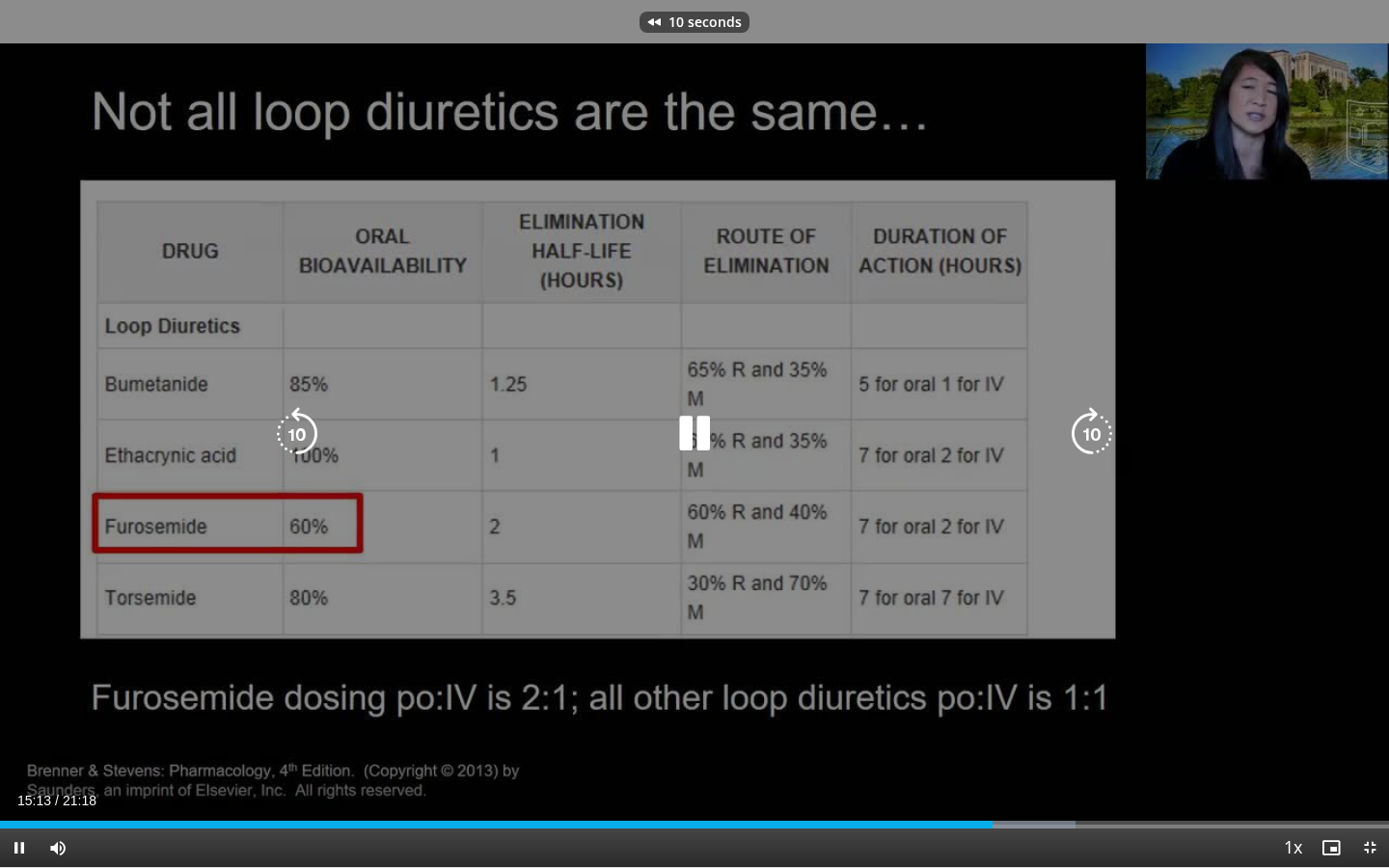 click at bounding box center (297, 434) 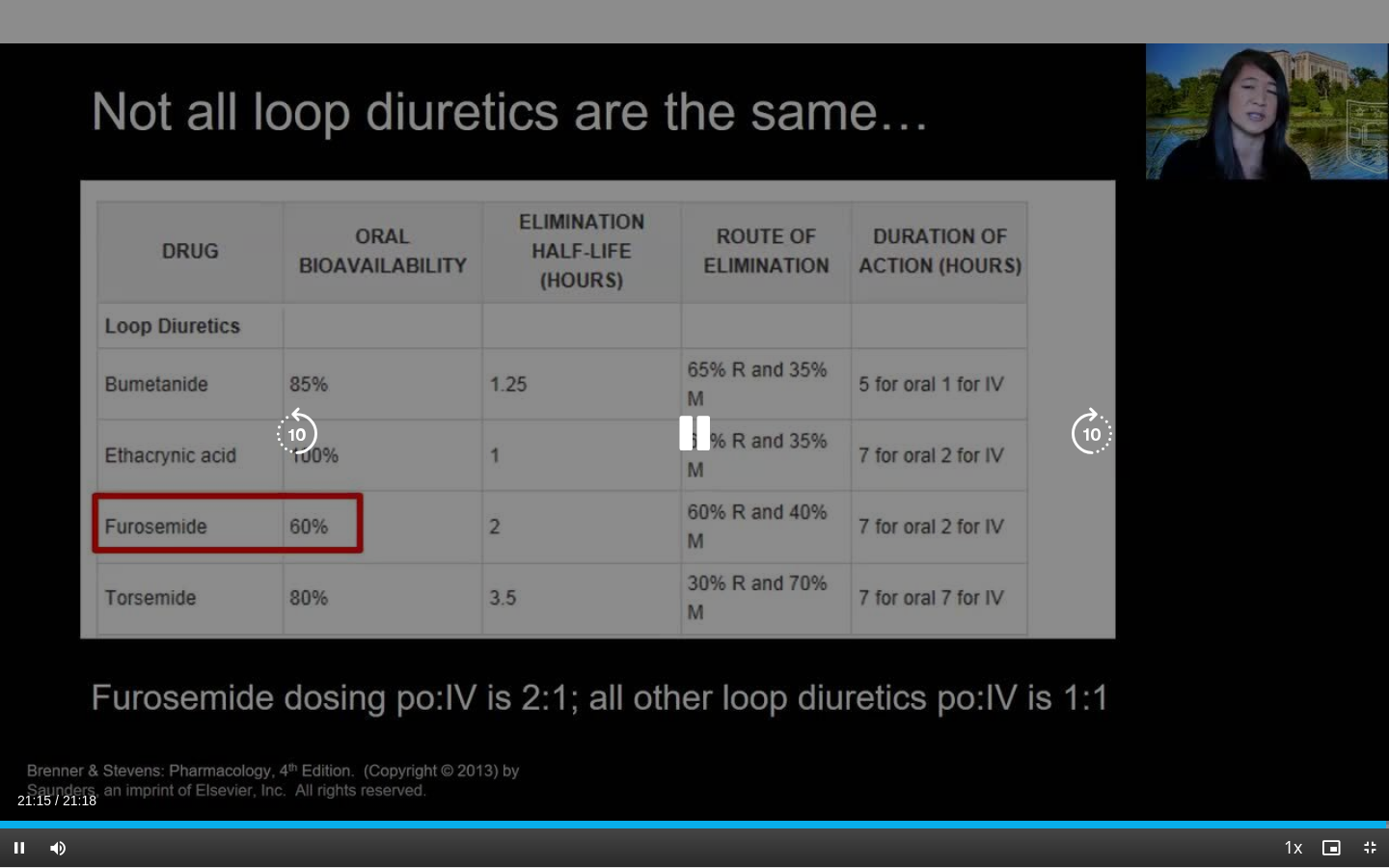 click at bounding box center (694, 434) 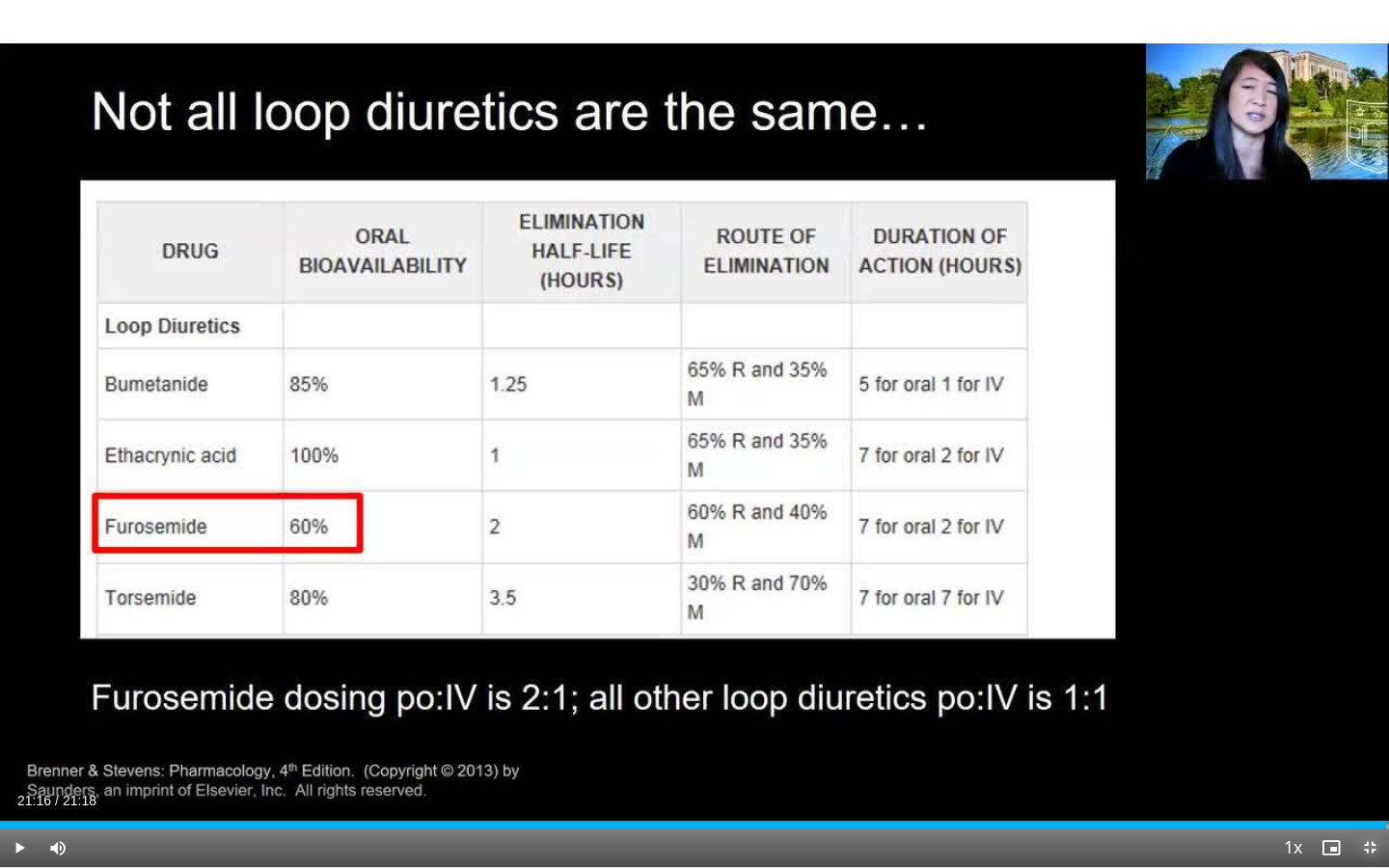 click at bounding box center (1370, 848) 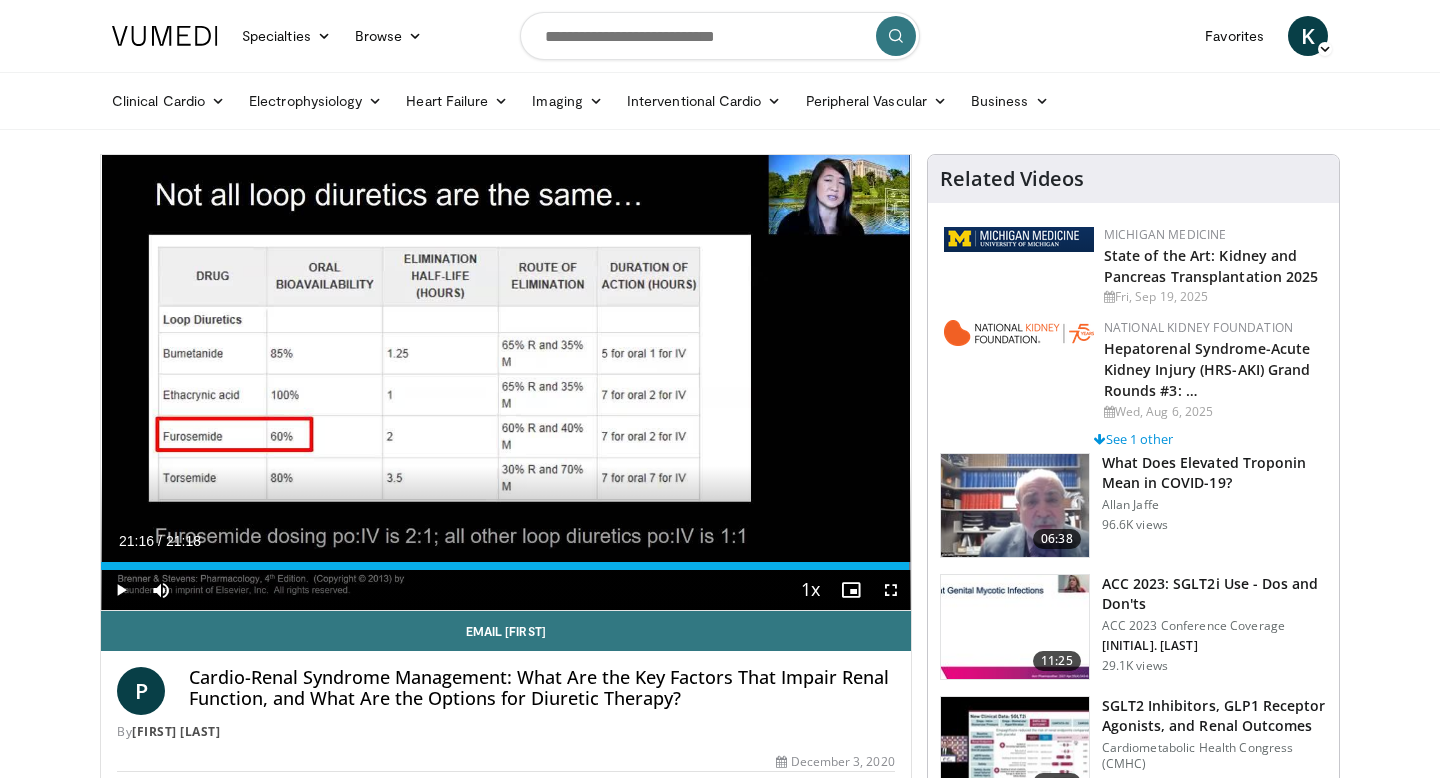click at bounding box center (1019, 333) 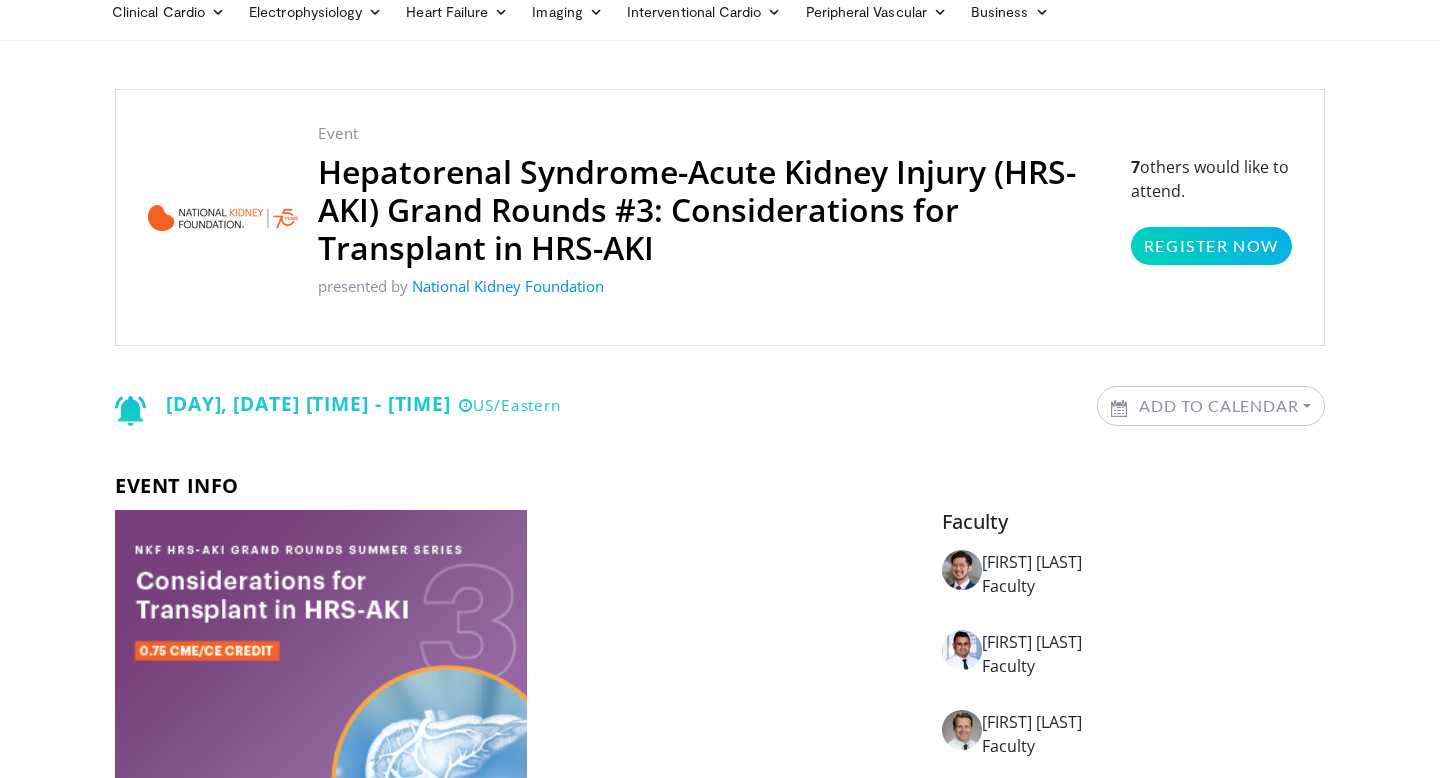 scroll, scrollTop: 0, scrollLeft: 0, axis: both 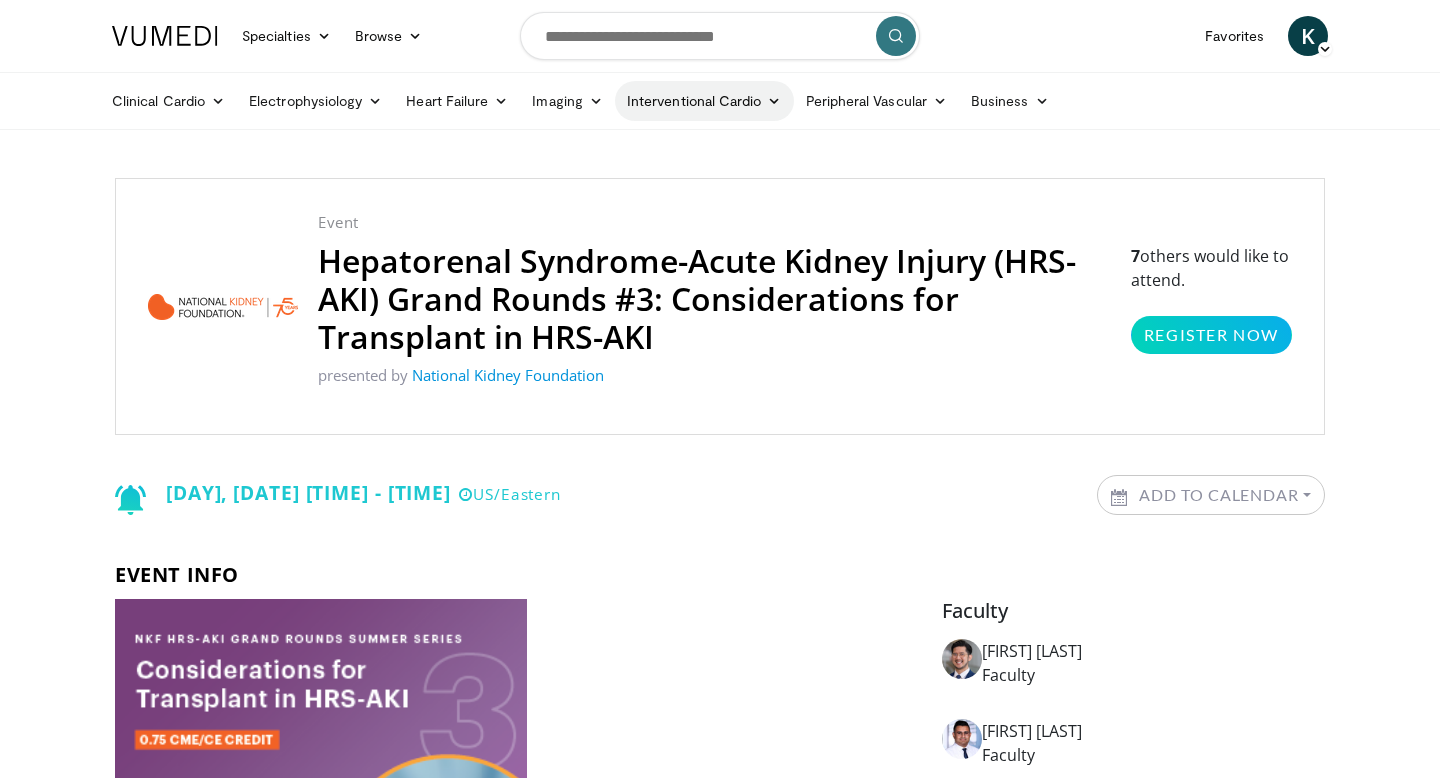 click on "Interventional Cardio" at bounding box center (704, 101) 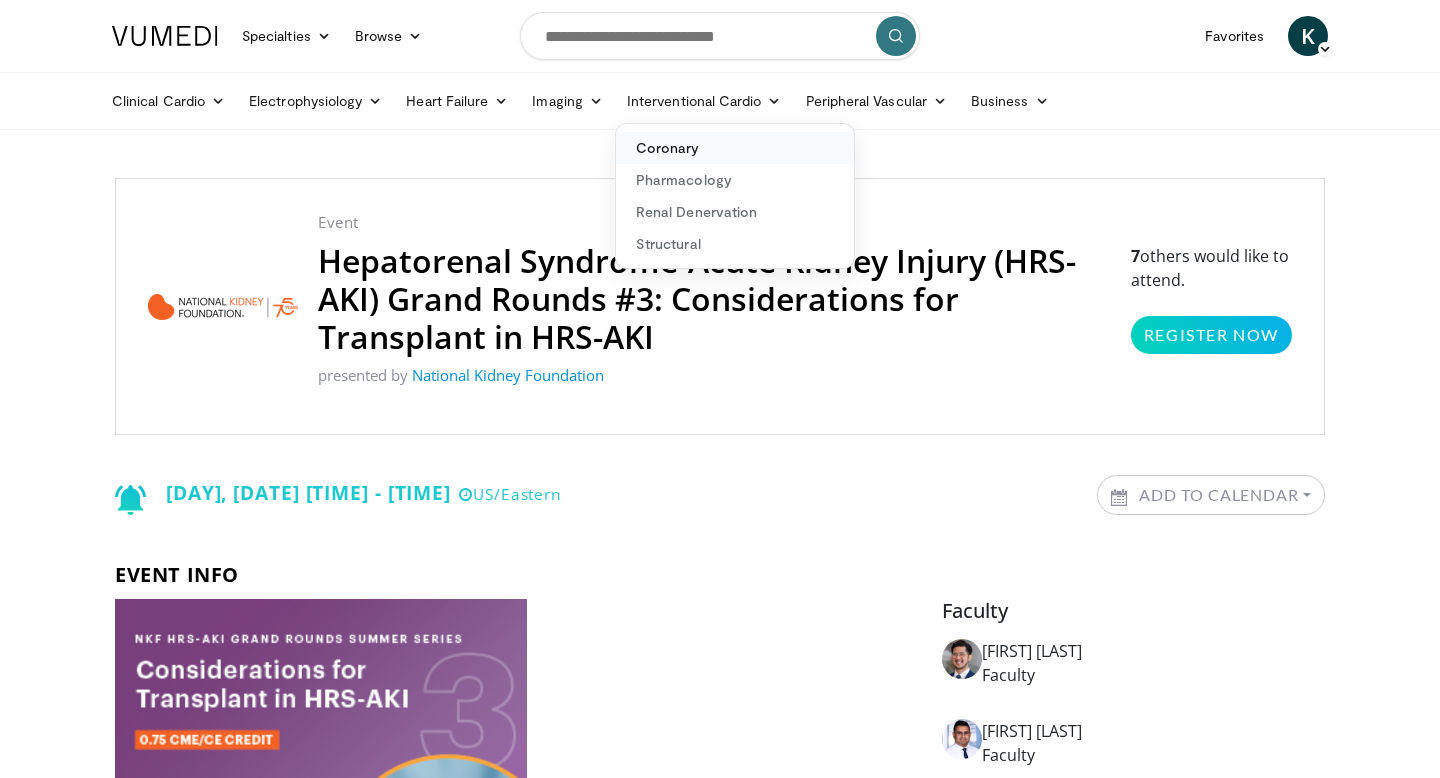 click on "Coronary" at bounding box center (735, 148) 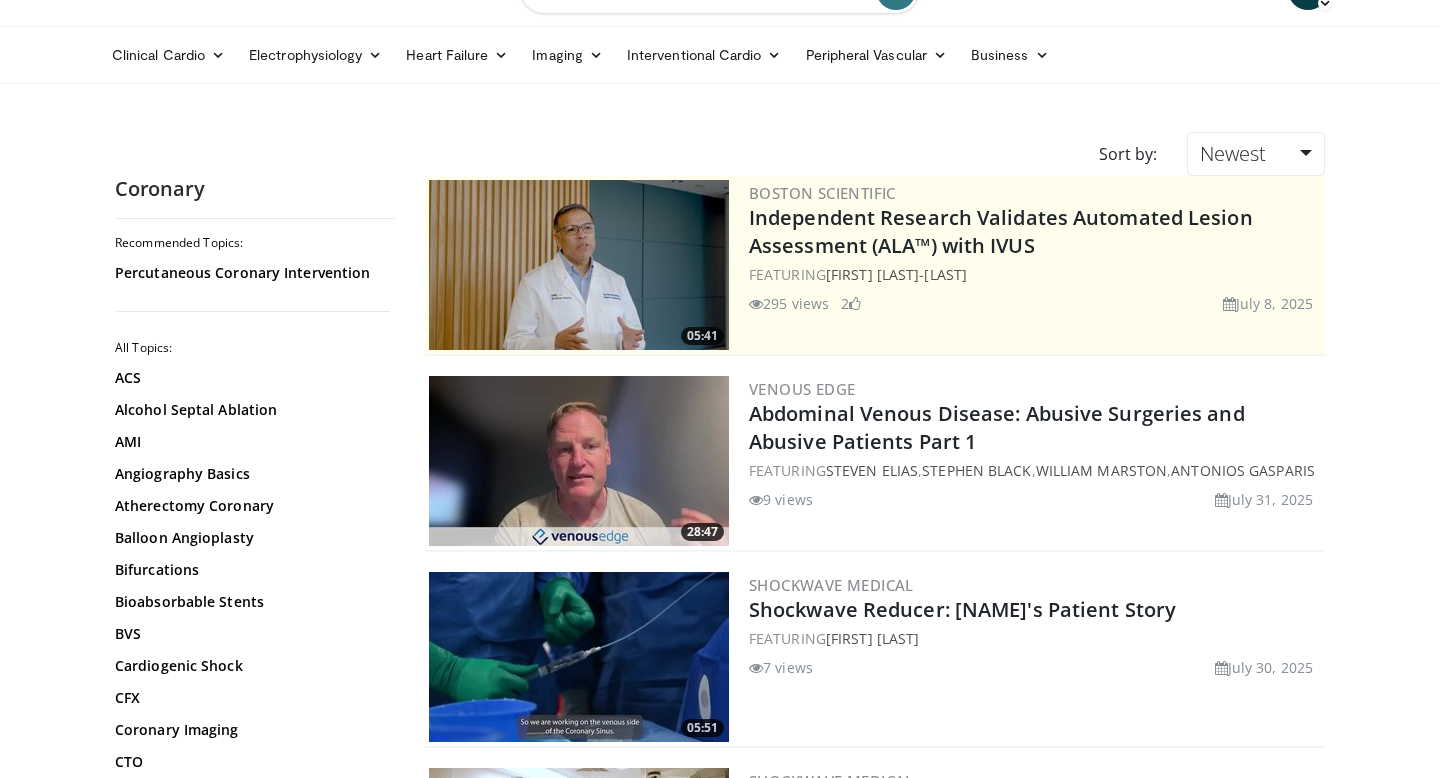 scroll, scrollTop: 0, scrollLeft: 0, axis: both 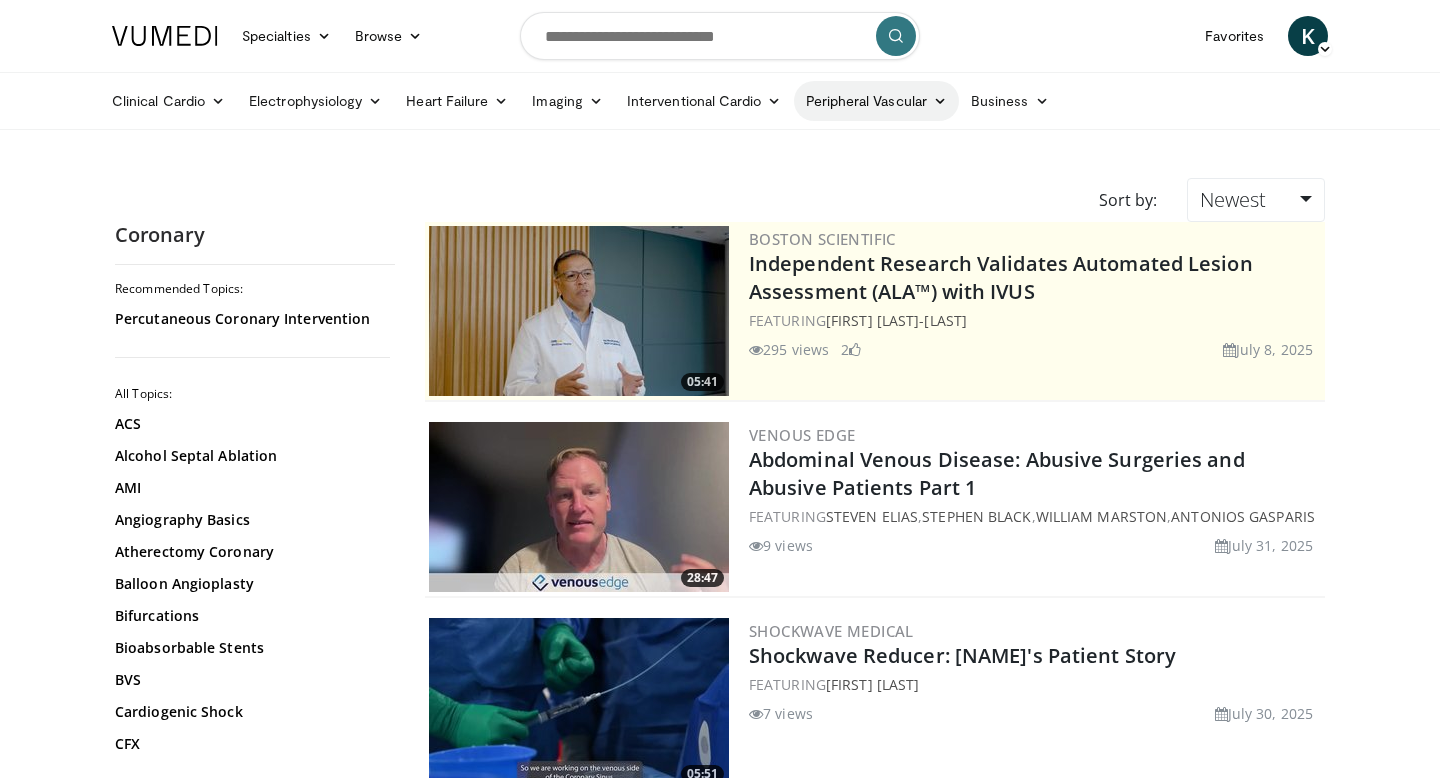 click on "Peripheral Vascular" at bounding box center [876, 101] 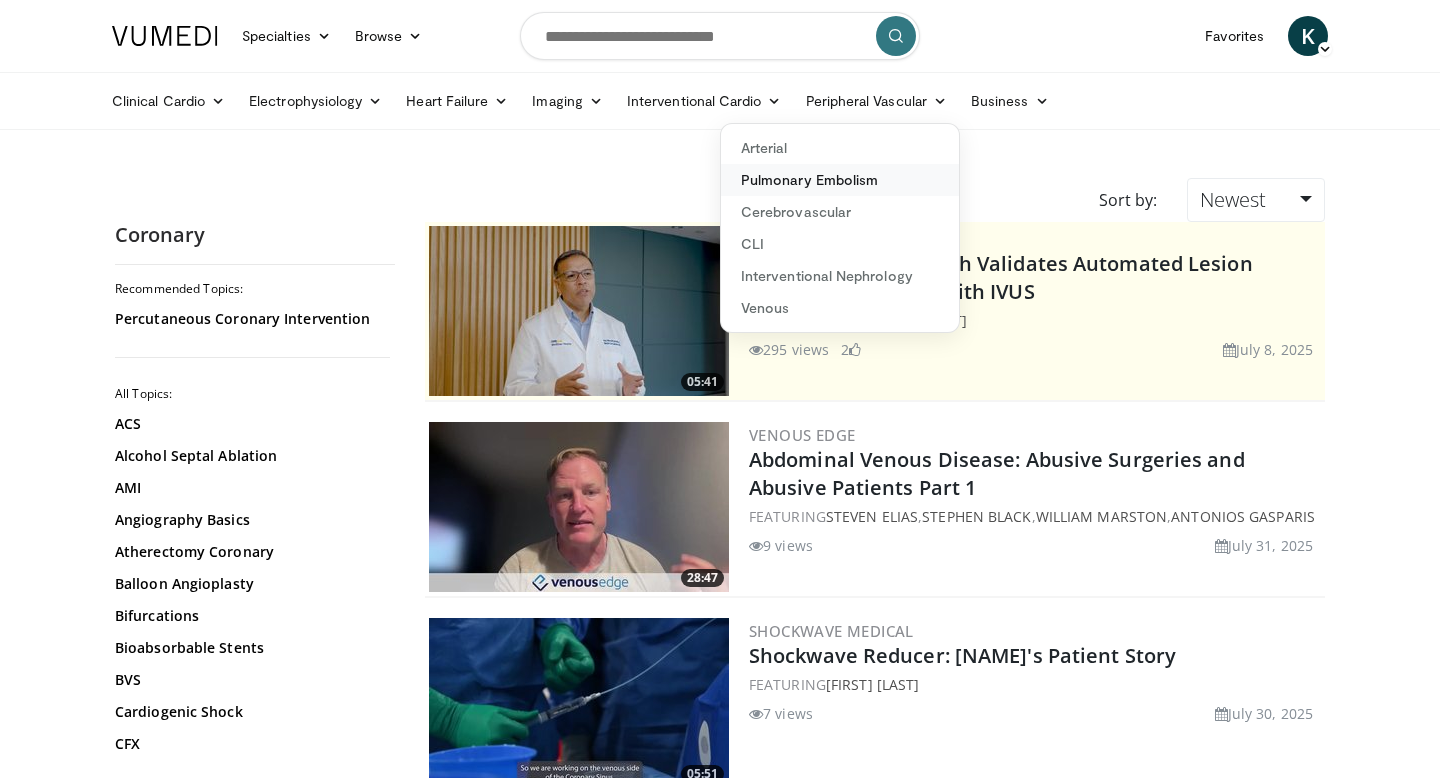 click on "Pulmonary Embolism" at bounding box center (840, 180) 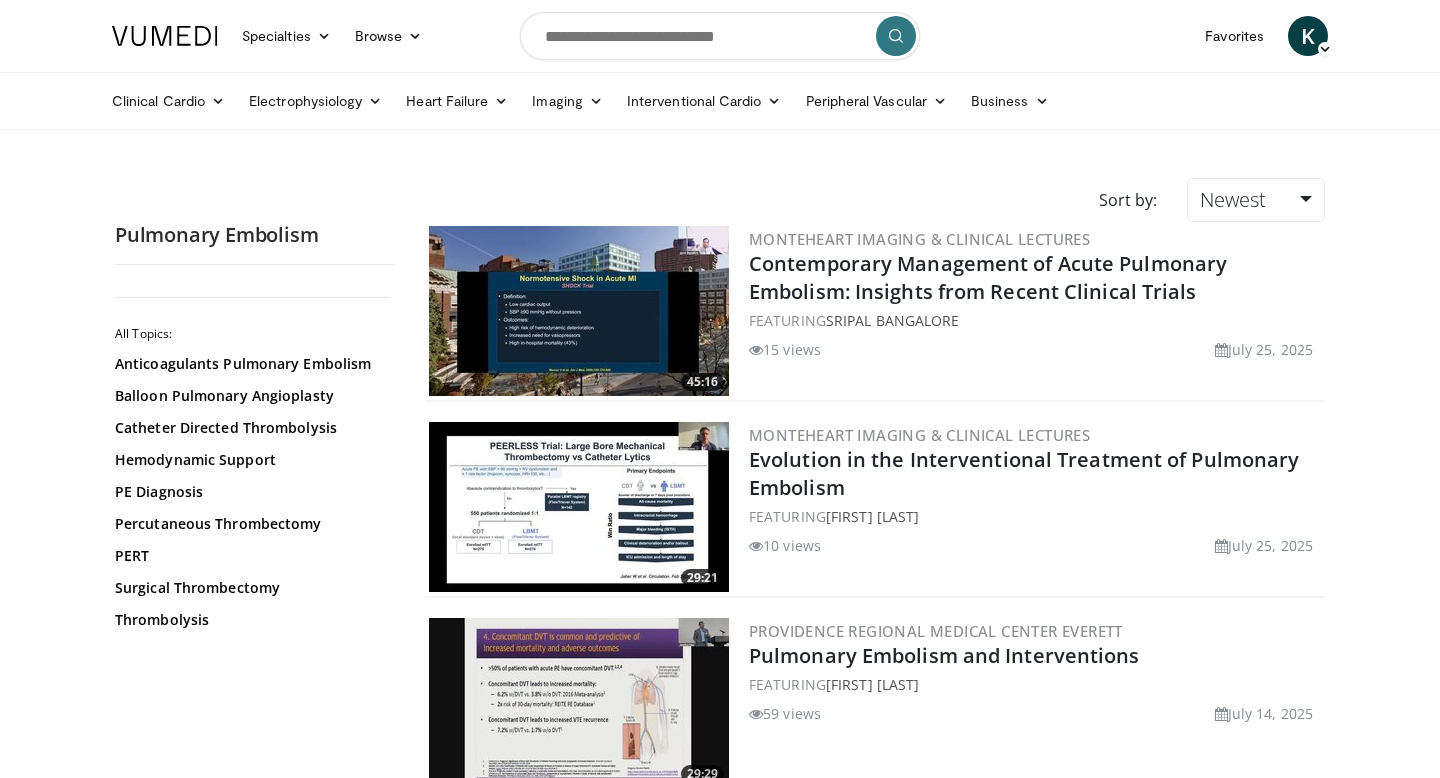 scroll, scrollTop: 0, scrollLeft: 0, axis: both 